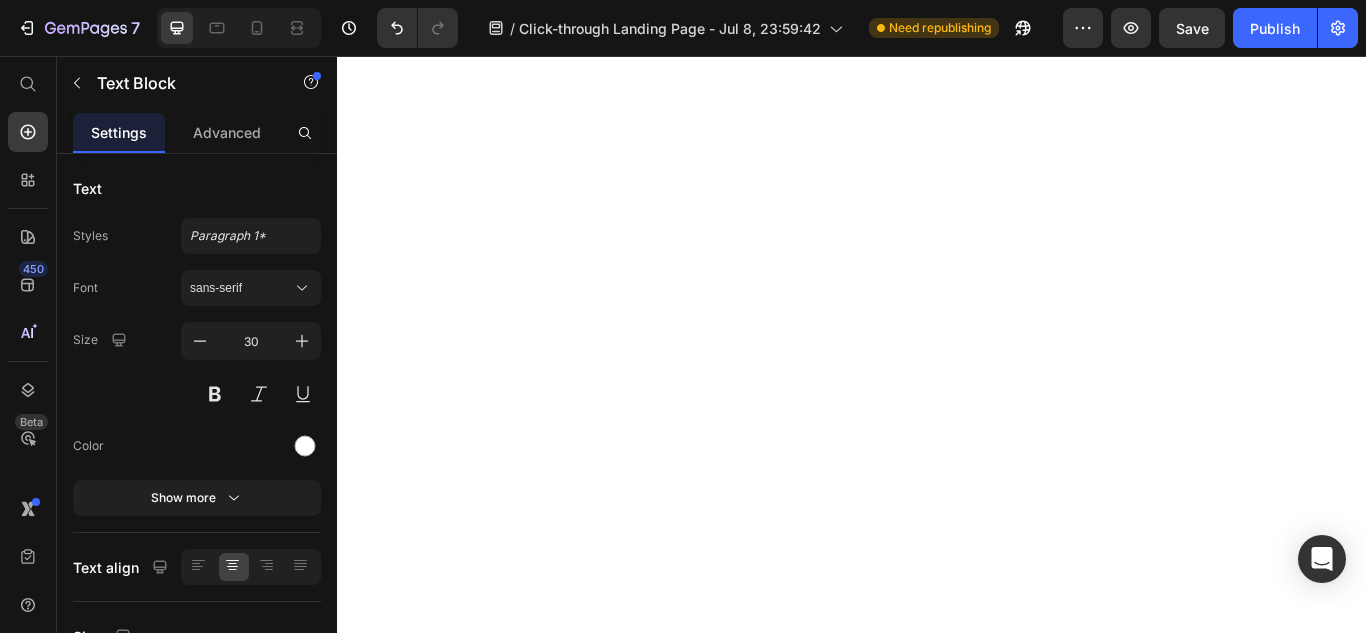 scroll, scrollTop: 0, scrollLeft: 0, axis: both 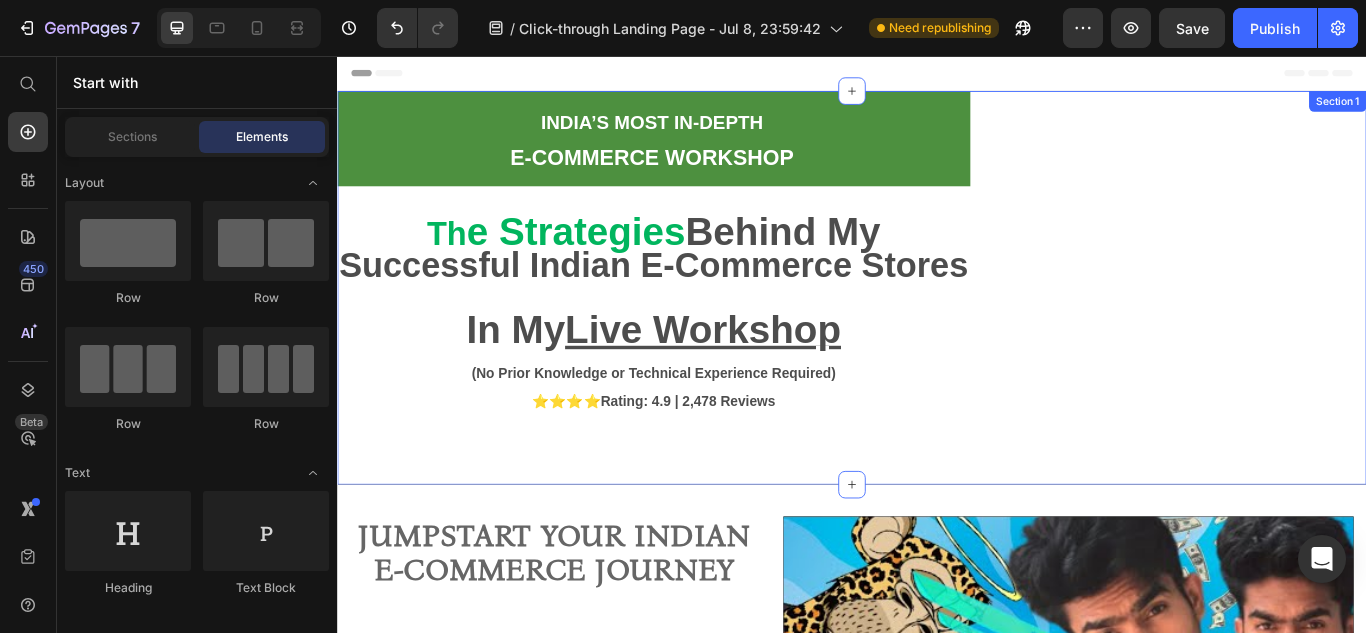click on "INDIA’S MOST In-depth E-COMMERCE WORKSHOP Text Block Row      Th e Strategies           Behind My         Successful Indian E-Commerce Stores   In My  Live Workshop Text Block  (No Prior Knowledge or Technical Experience Required) Text Block ⭐⭐⭐⭐ Rating: 4.9 | 2,478 Reviews Text Block Section 1" at bounding box center [937, 326] 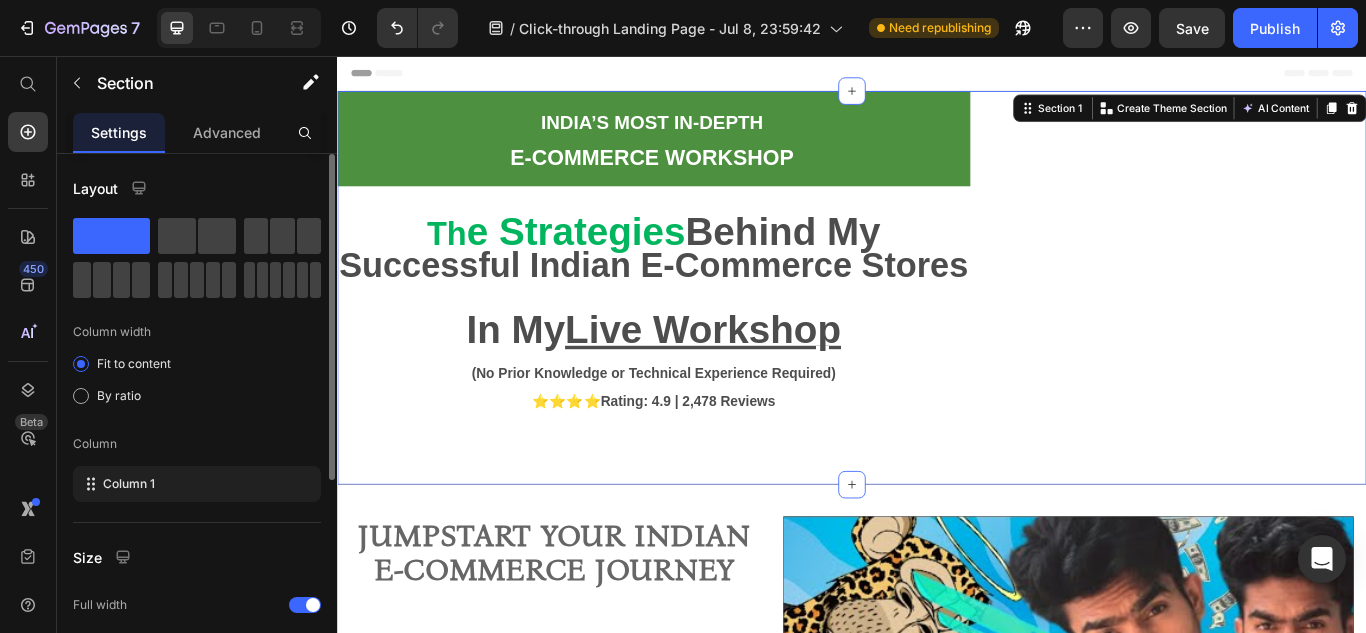scroll, scrollTop: 0, scrollLeft: 0, axis: both 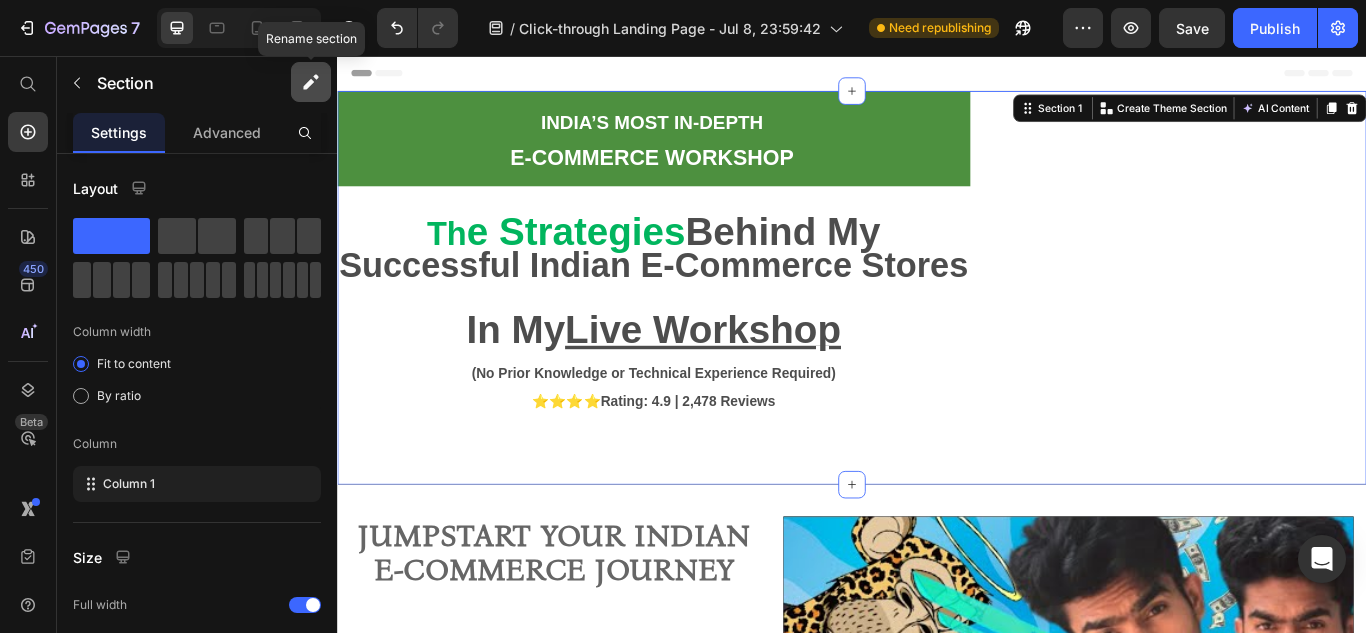 click 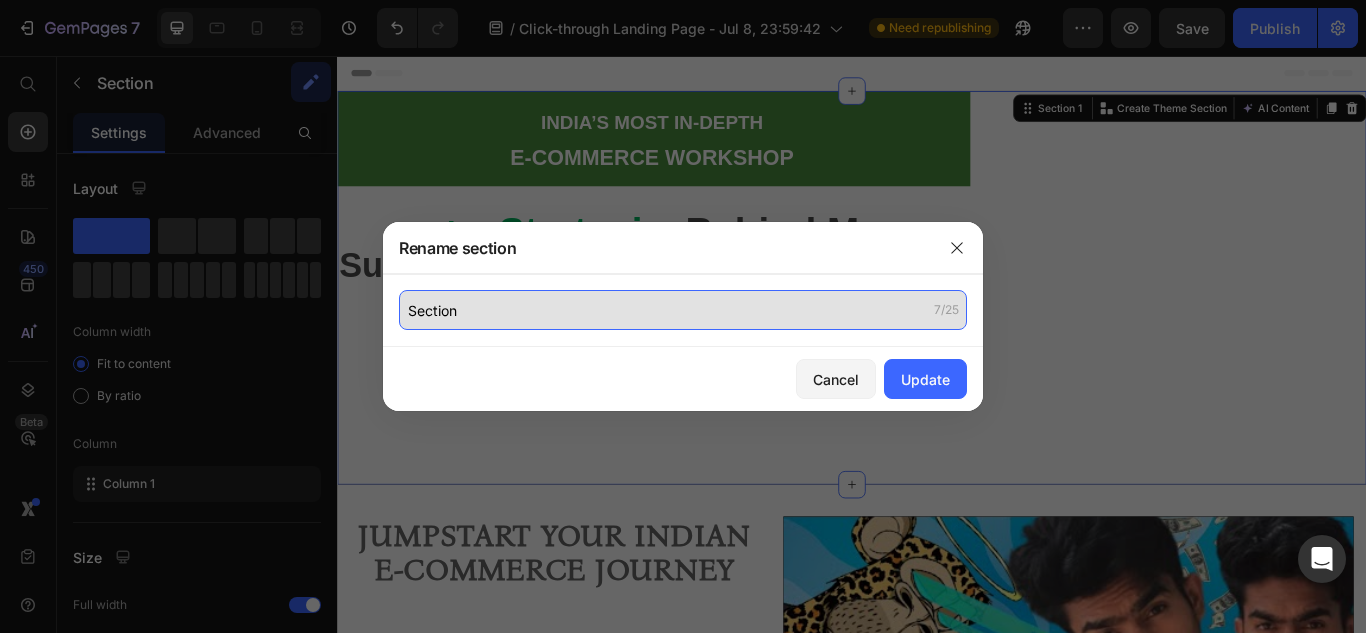 click on "Section" 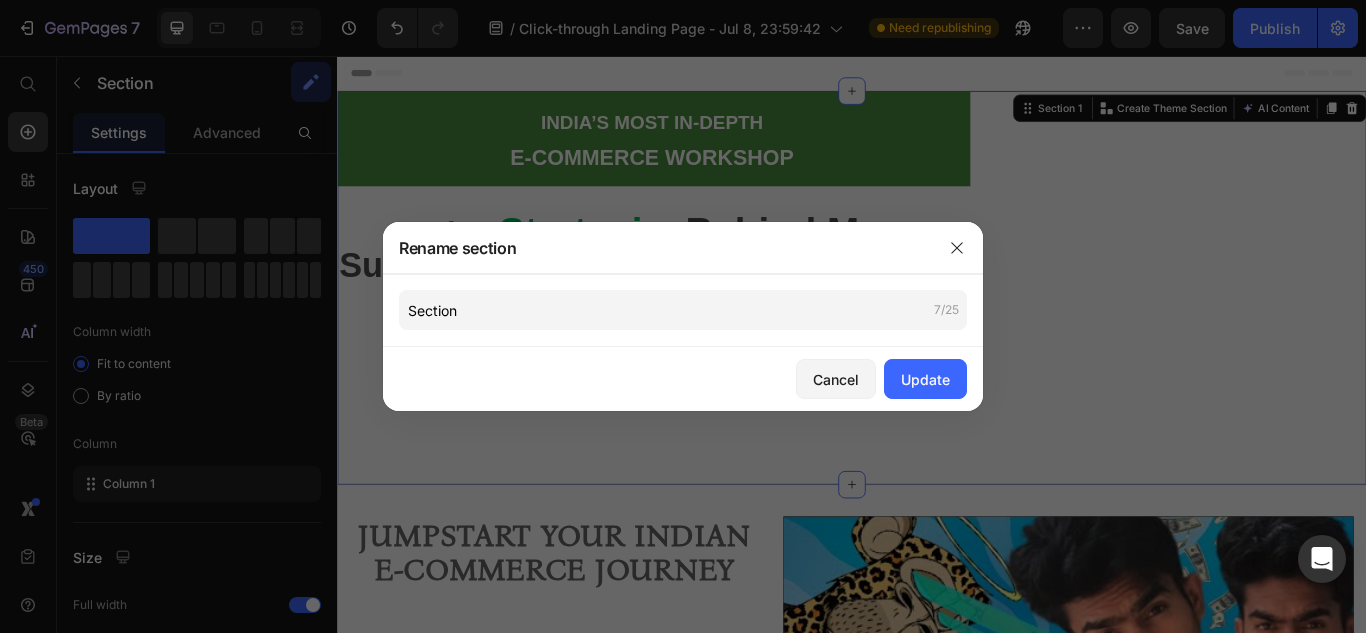 click 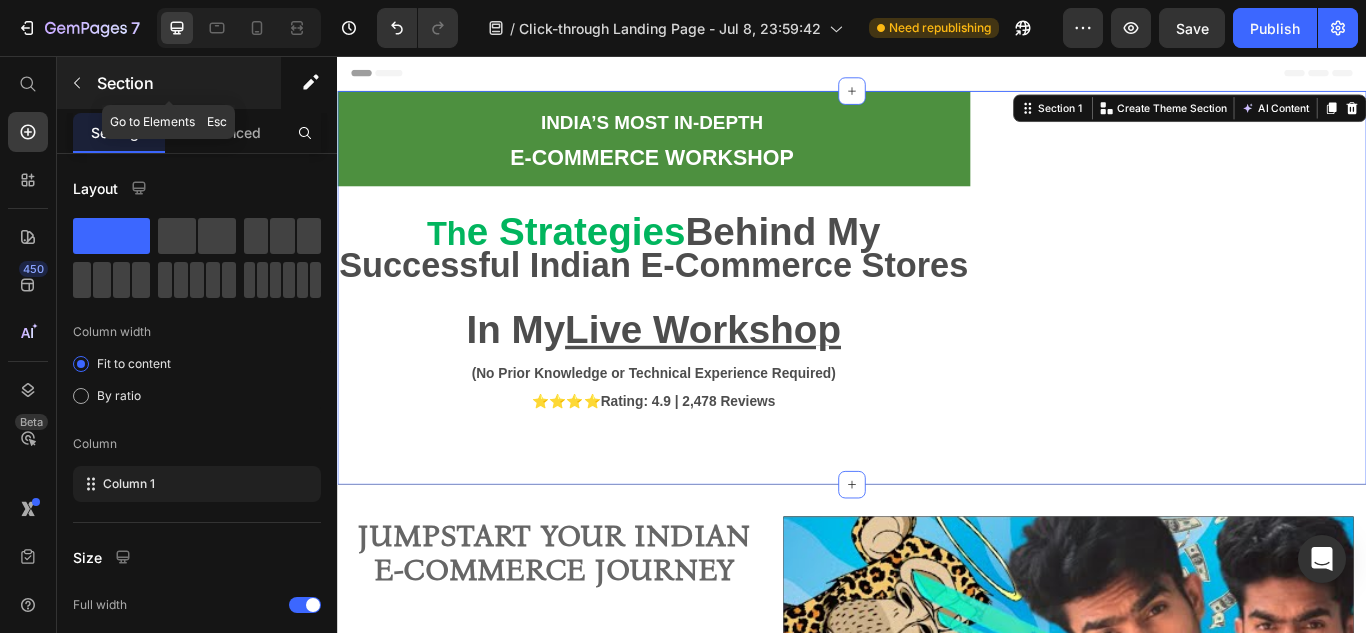 click at bounding box center [77, 83] 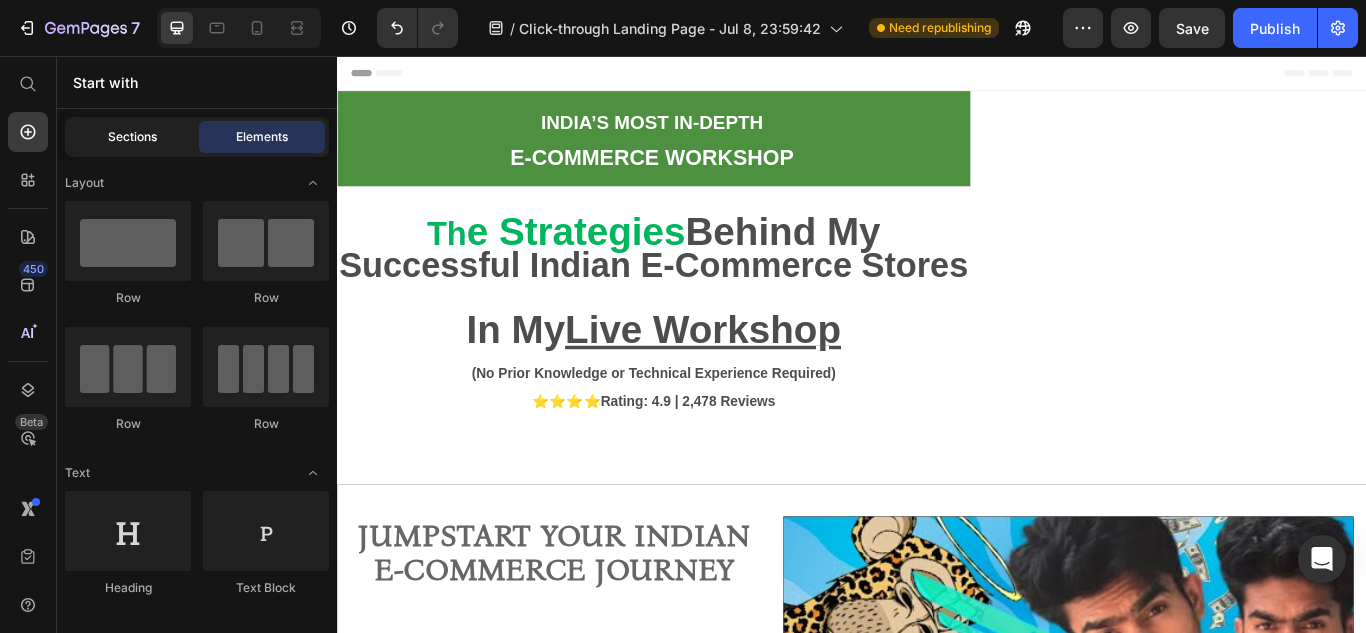 click on "Sections" 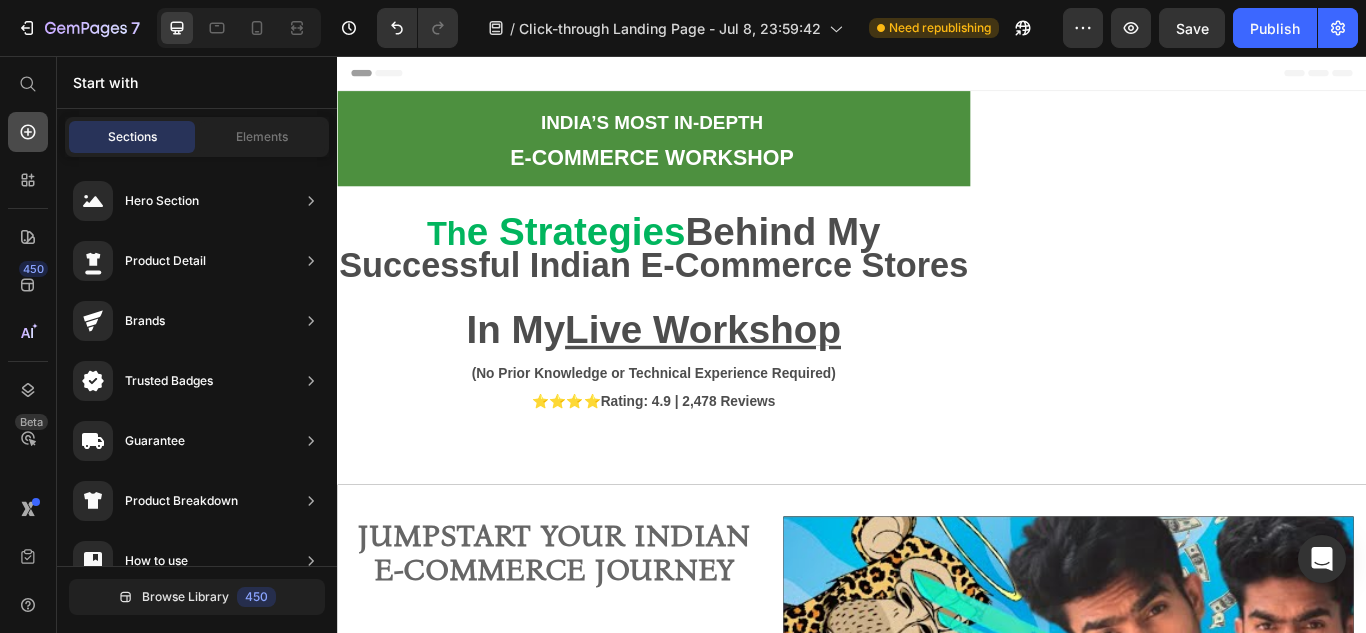 click 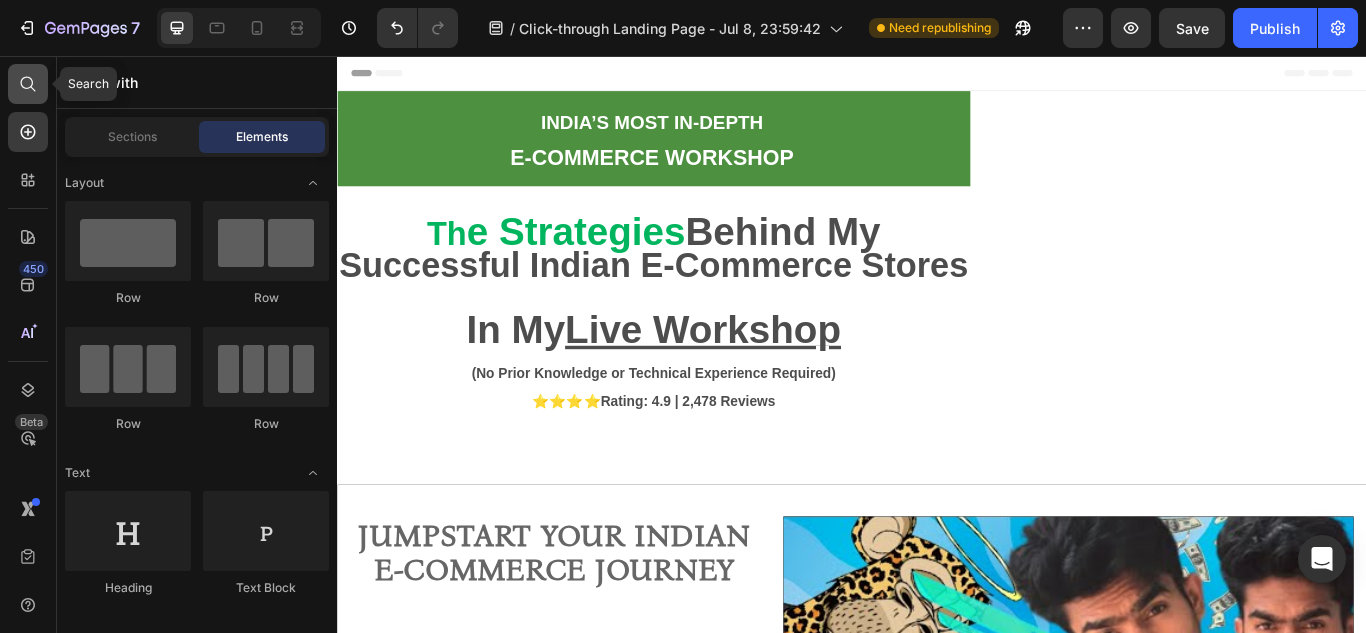 click 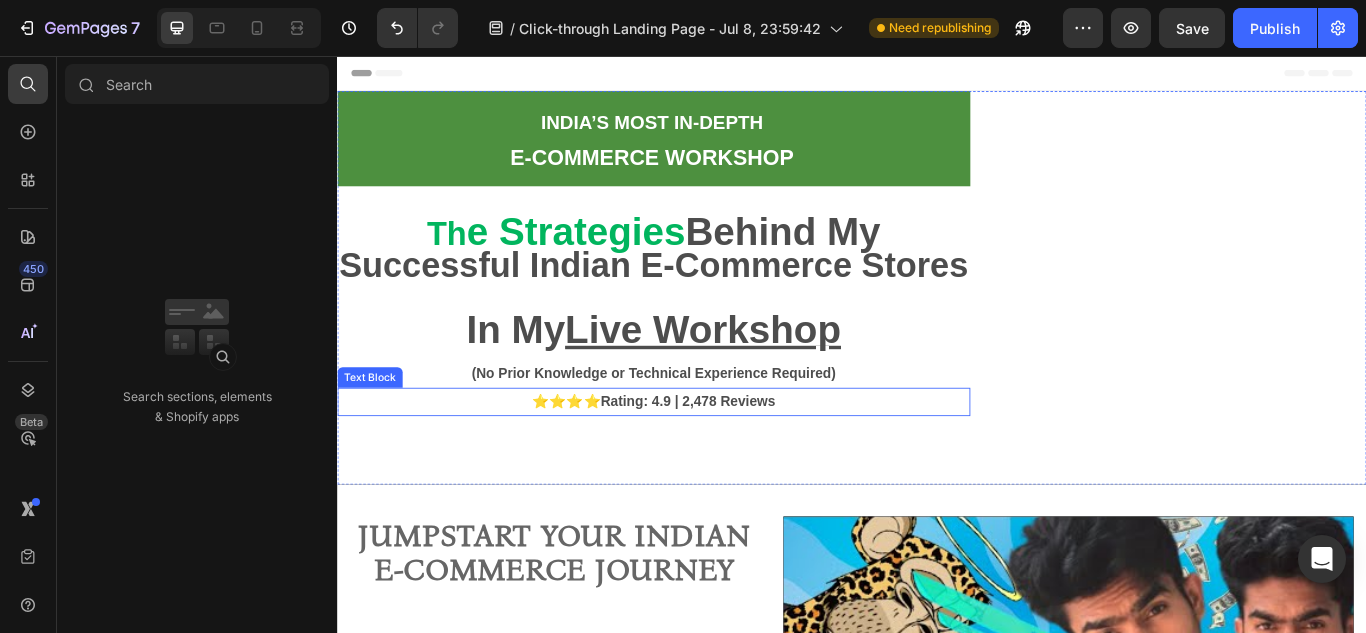 click on "⭐⭐⭐⭐ Rating: 4.9 | 2,478 Reviews" at bounding box center [706, 459] 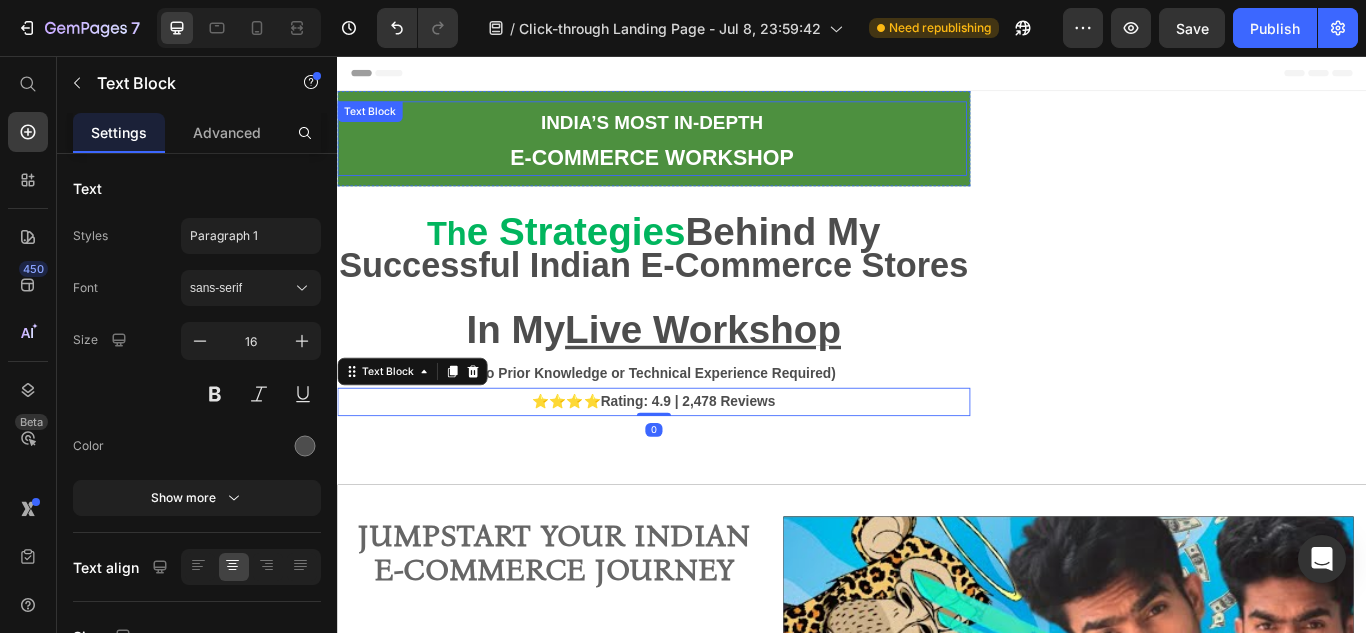 click on "INDIA’S MOST In-depth" at bounding box center (704, 132) 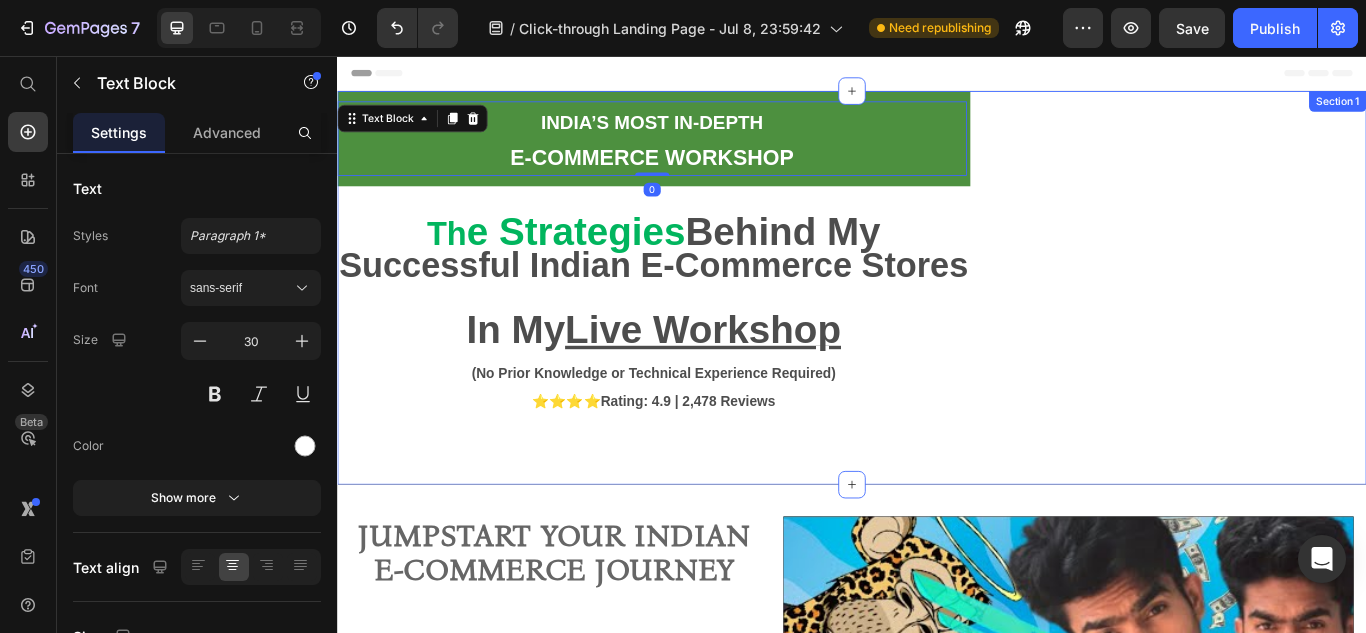 drag, startPoint x: 1137, startPoint y: 501, endPoint x: 973, endPoint y: 143, distance: 393.77658 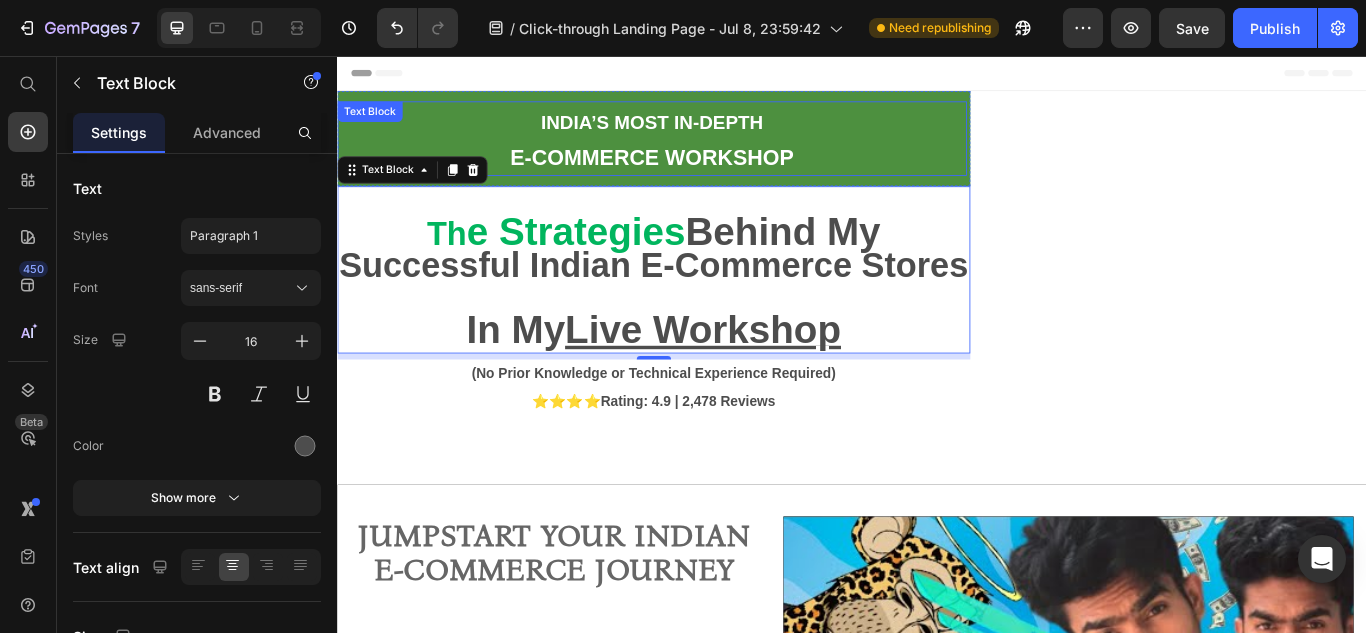 click on "INDIA’S MOST In-depth E-COMMERCE WORKSHOP Text Block Row      Th e Strategies           Behind My         Successful Indian E-Commerce Stores   In My  Live Workshop Text Block   0  (No Prior Knowledge or Technical Experience Required) Text Block ⭐⭐⭐⭐ Rating: 4.9 | 2,478 Reviews Text Block" at bounding box center [706, 286] 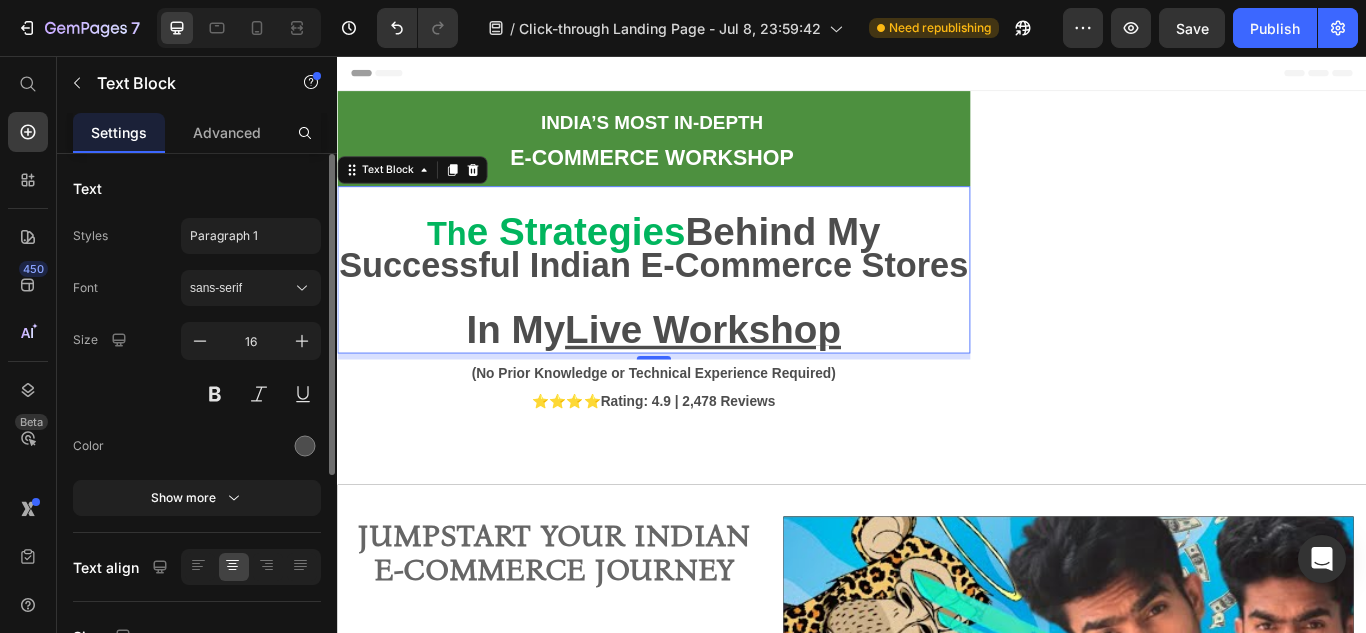 click 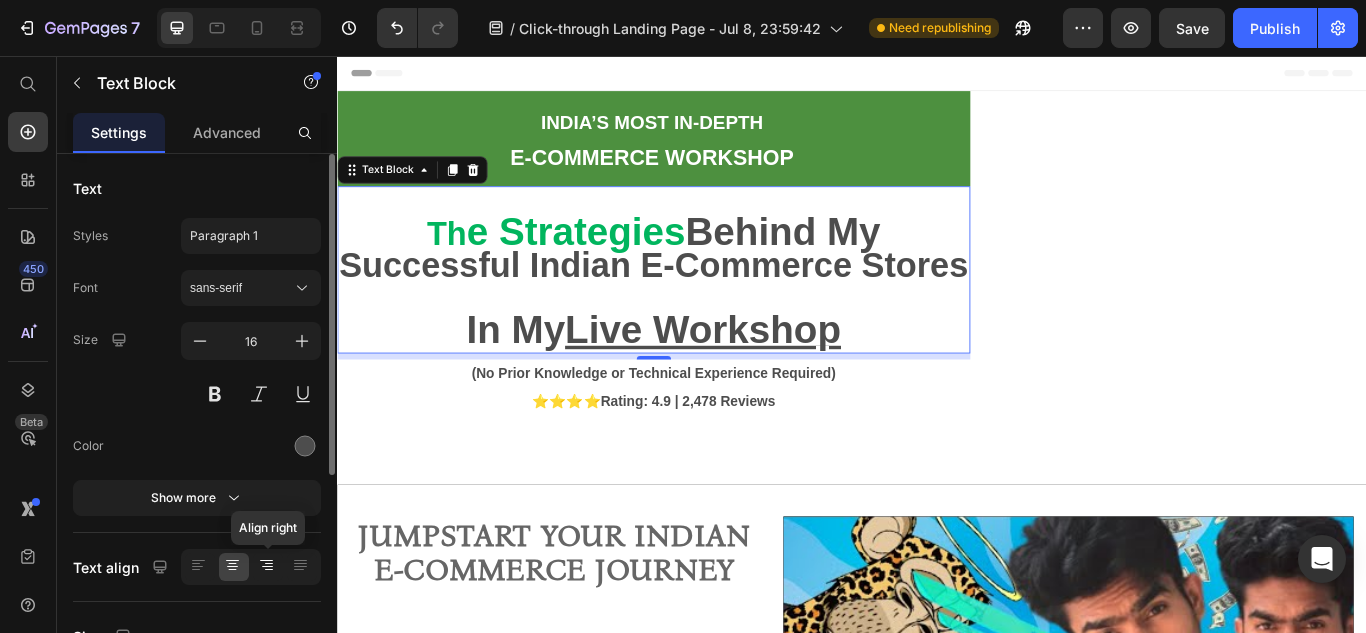 click 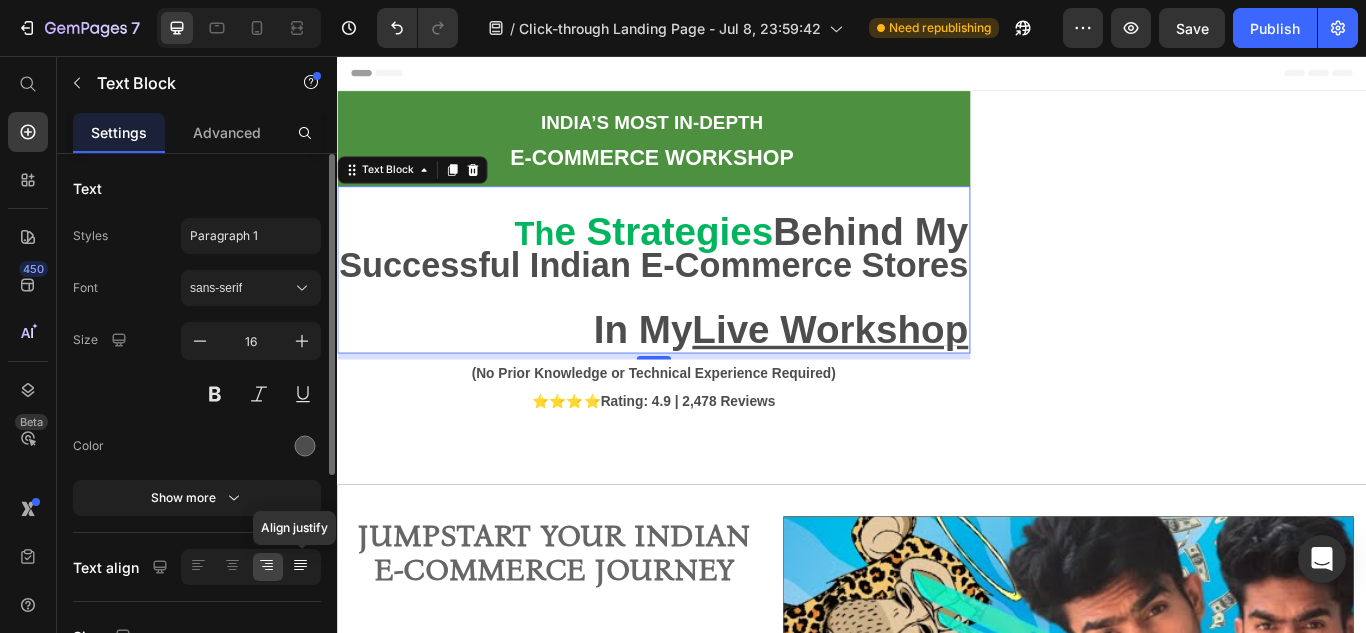 click 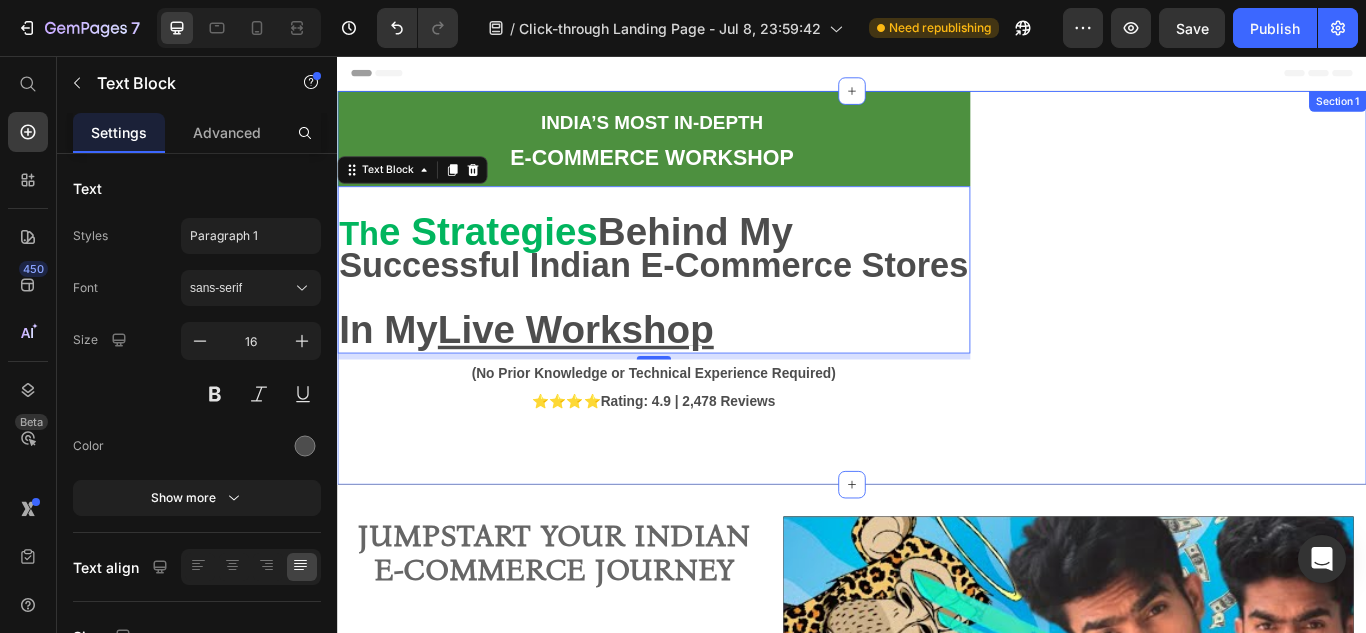 click on "INDIA’S MOST In-depth E-COMMERCE WORKSHOP Text Block Row      Th e Strategies           Behind My         Successful Indian E-Commerce Stores   In My  Live Workshop Text Block   7  (No Prior Knowledge or Technical Experience Required) Text Block ⭐⭐⭐⭐ Rating: 4.9 | 2,478 Reviews Text Block Section 1" at bounding box center (937, 326) 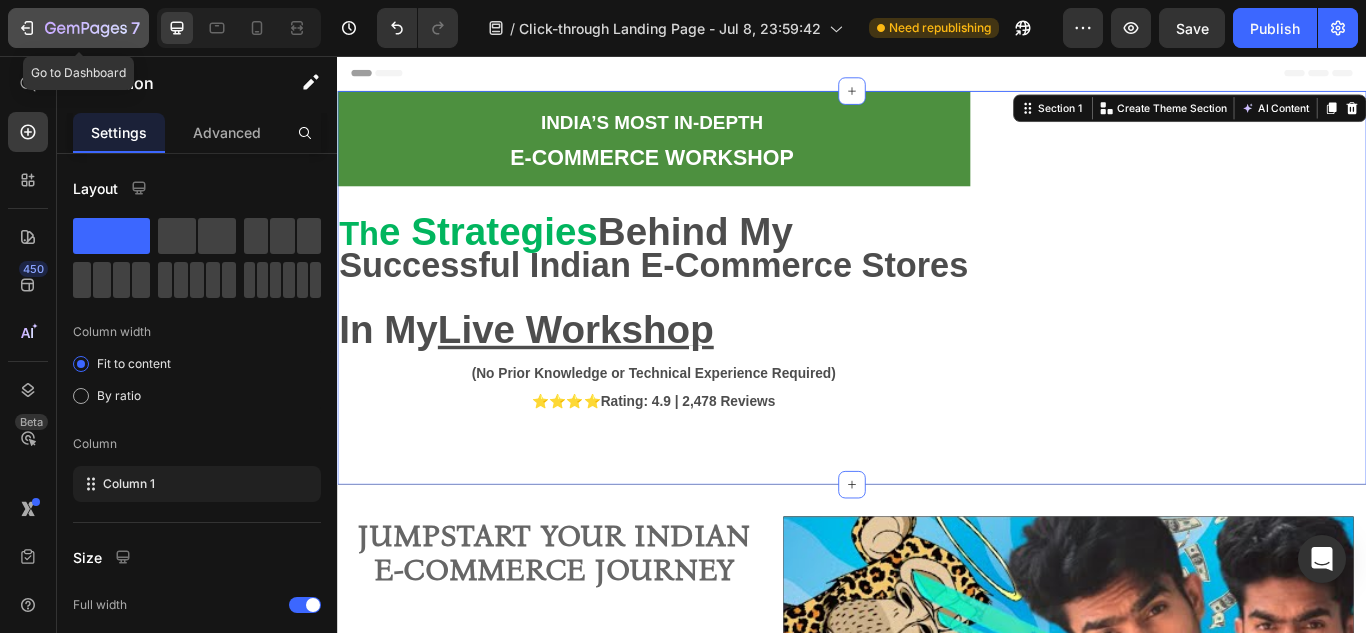 click on "7" 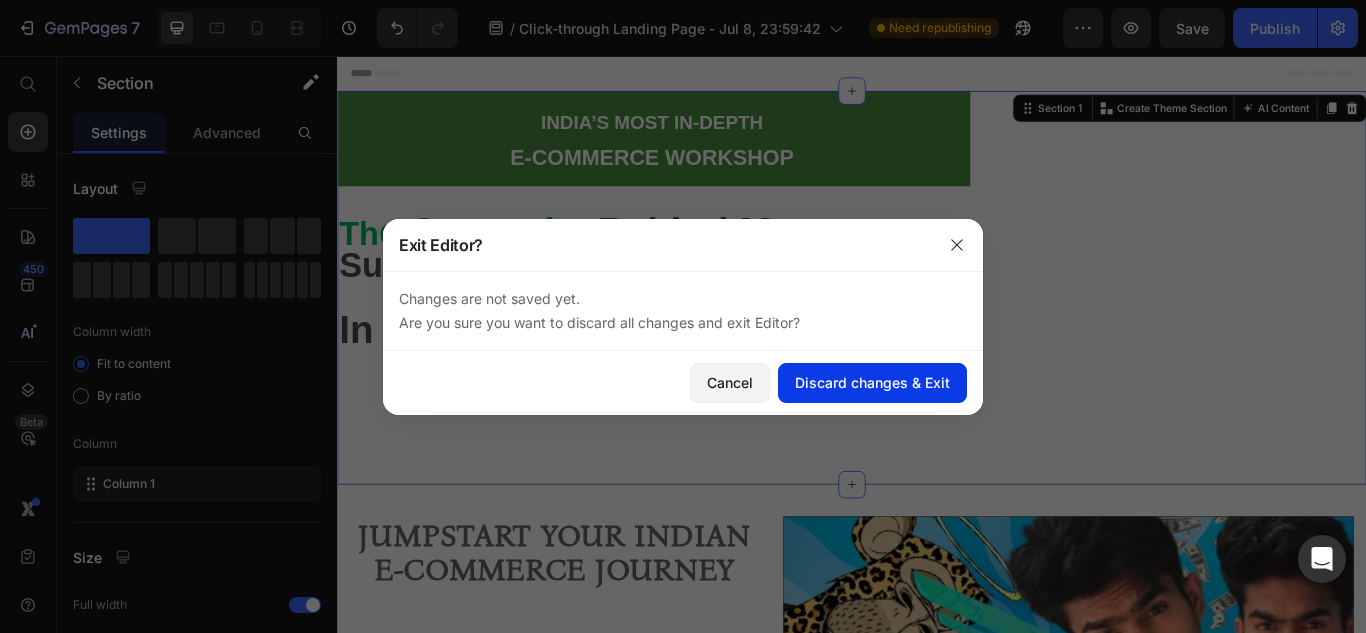 click on "Discard changes & Exit" at bounding box center [872, 382] 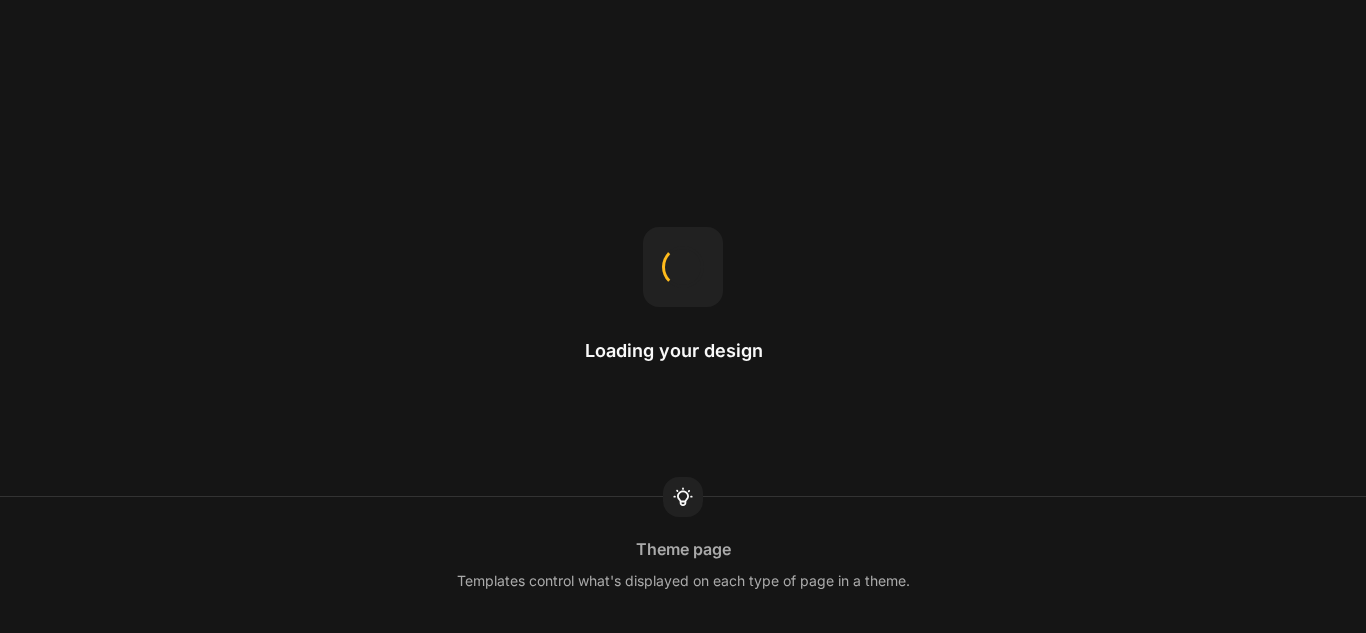 scroll, scrollTop: 0, scrollLeft: 0, axis: both 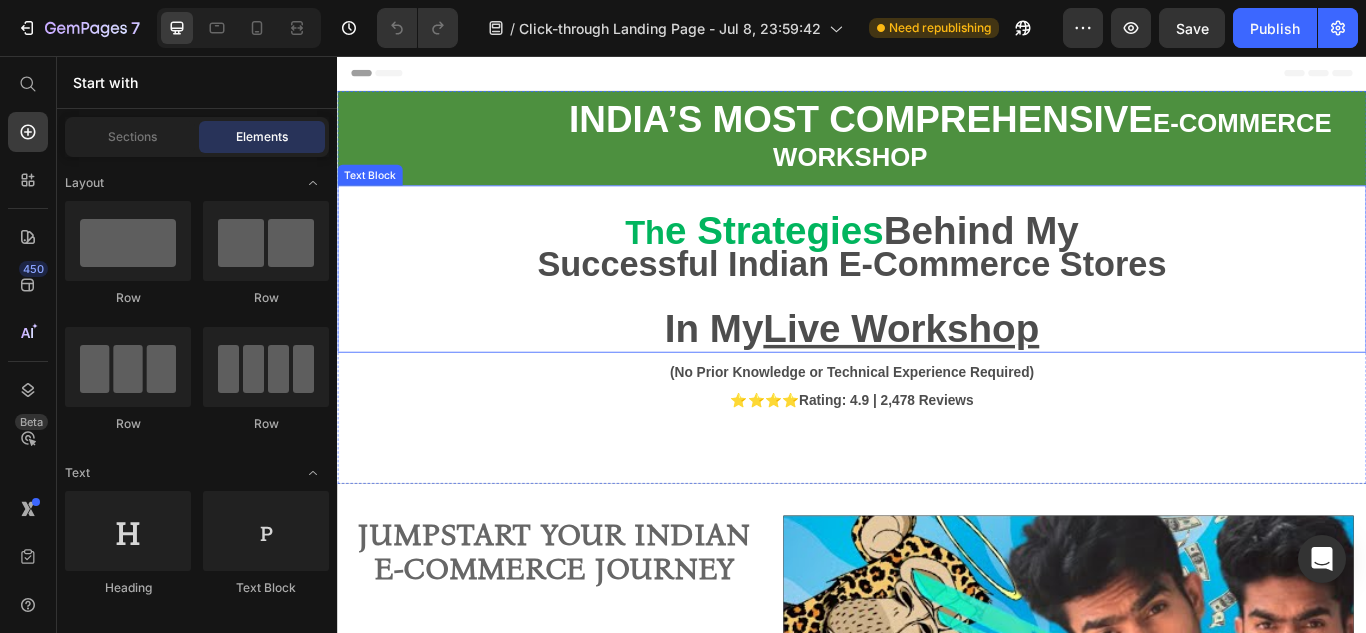 click on "e Strategies" at bounding box center [846, 259] 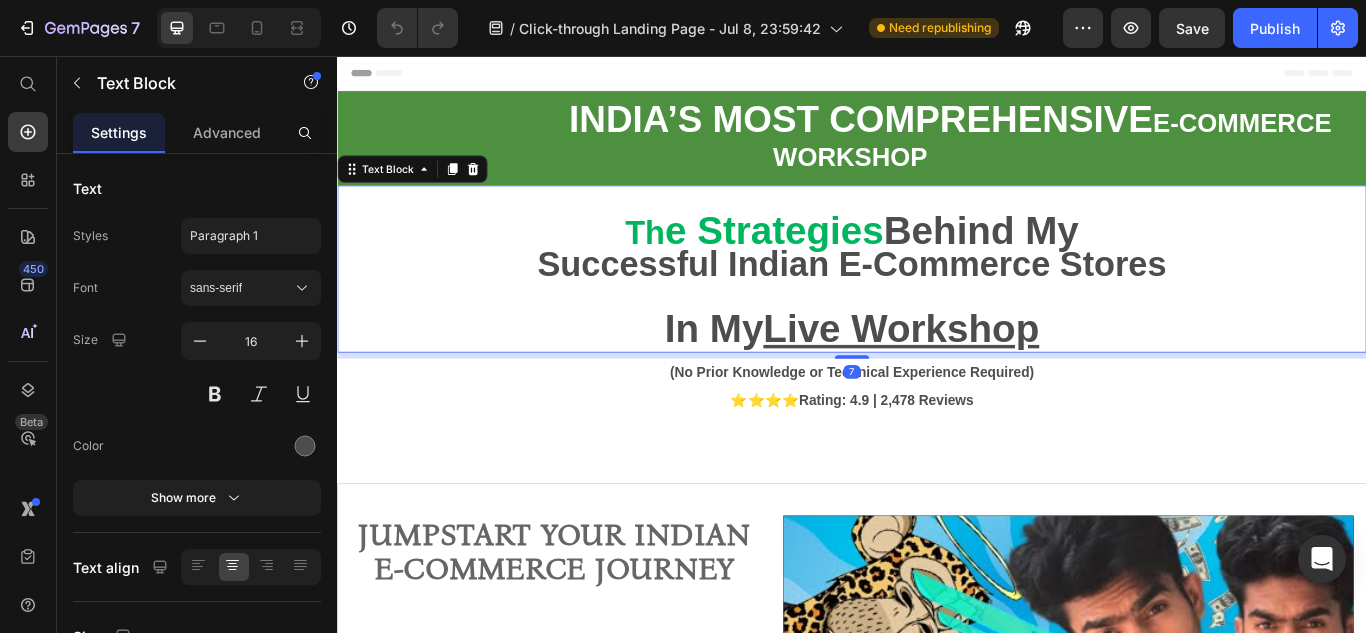 click on "Behind My" at bounding box center (1088, 259) 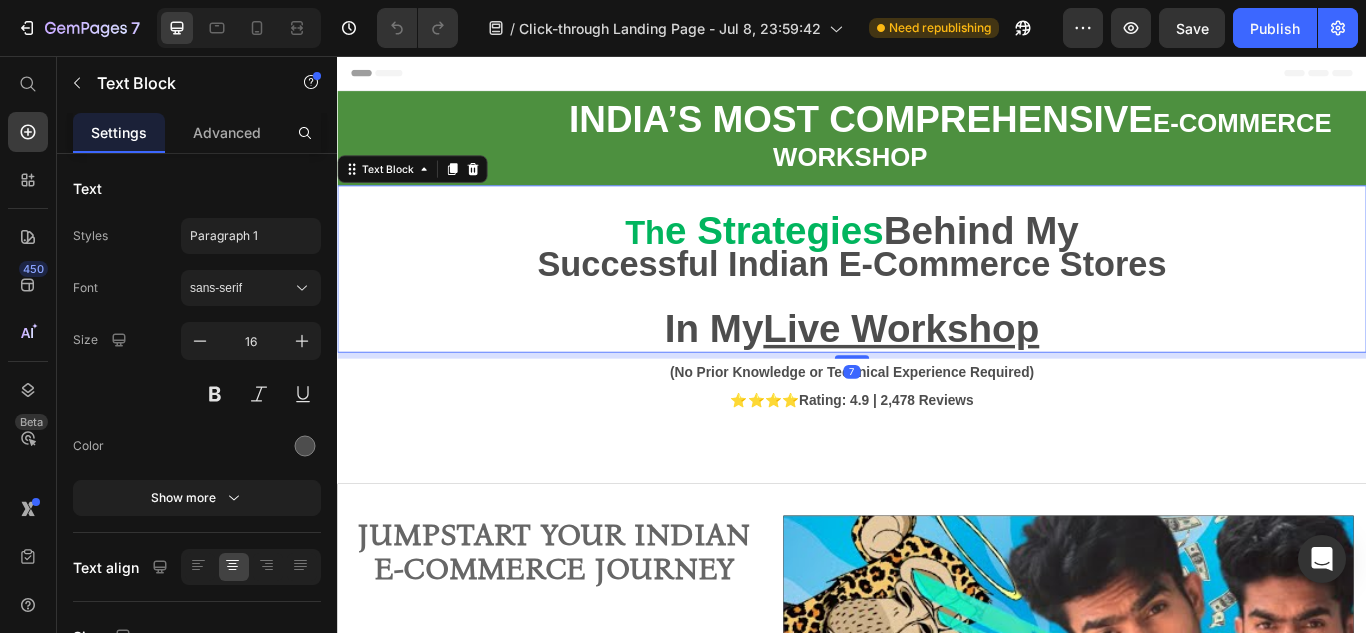 click on "Behind My" at bounding box center [1088, 259] 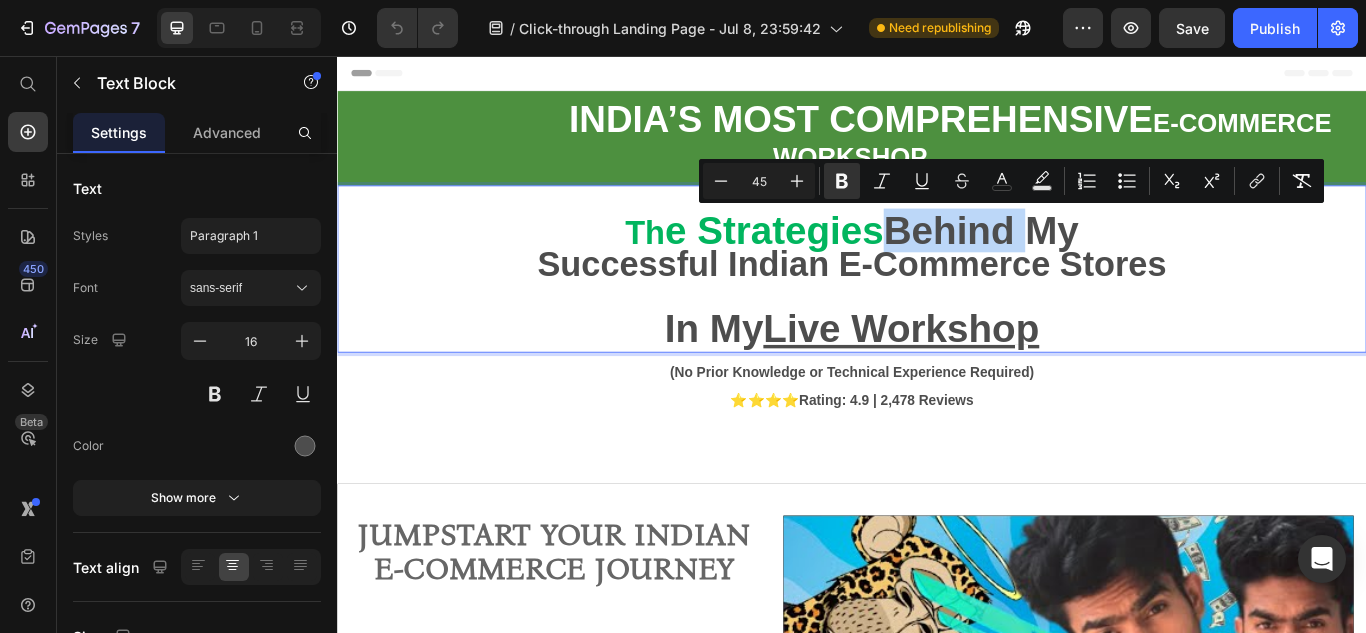 click on "Behind My" at bounding box center (1088, 259) 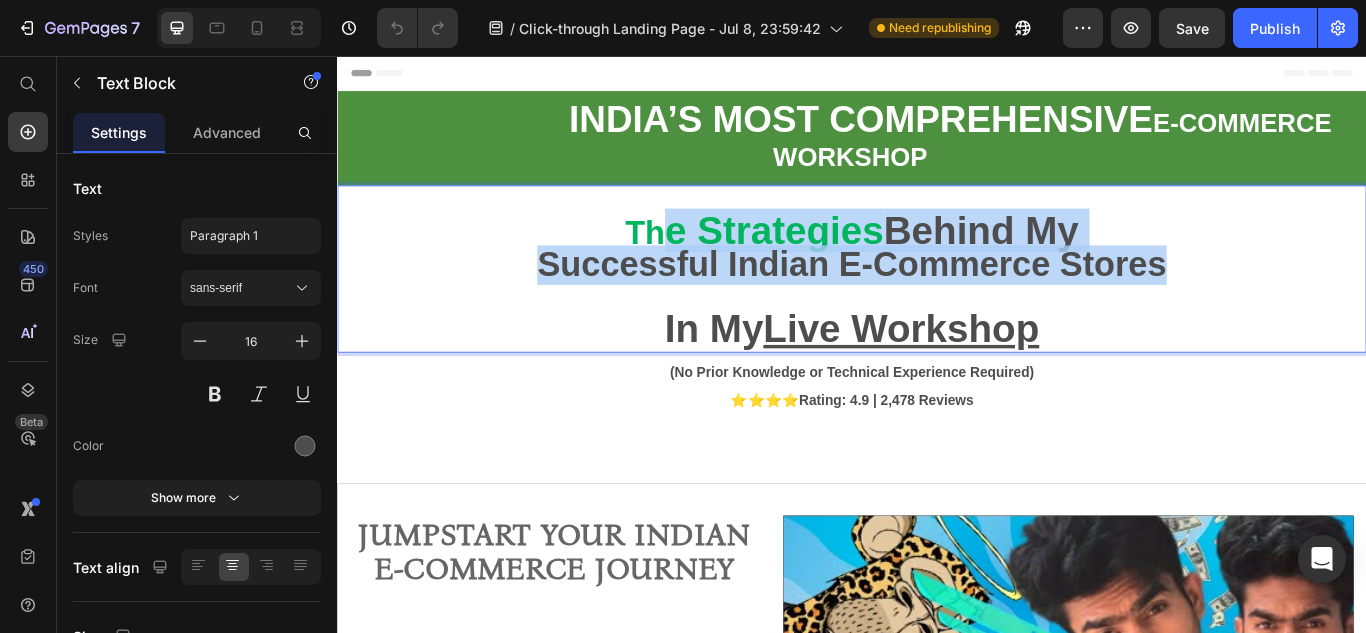 drag, startPoint x: 567, startPoint y: 244, endPoint x: 1287, endPoint y: 300, distance: 722.1745 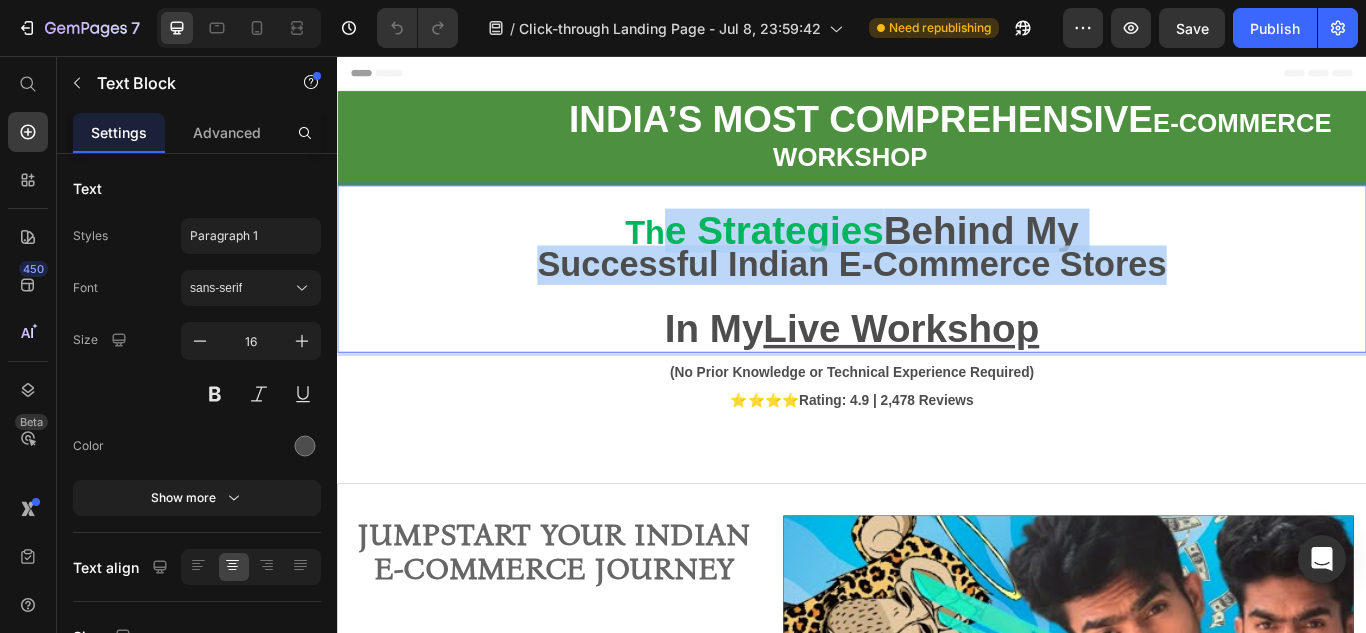 click on "Th e Strategies           Behind My         Successful Indian E-Commerce Stores   In My  Live Workshop" at bounding box center (937, 304) 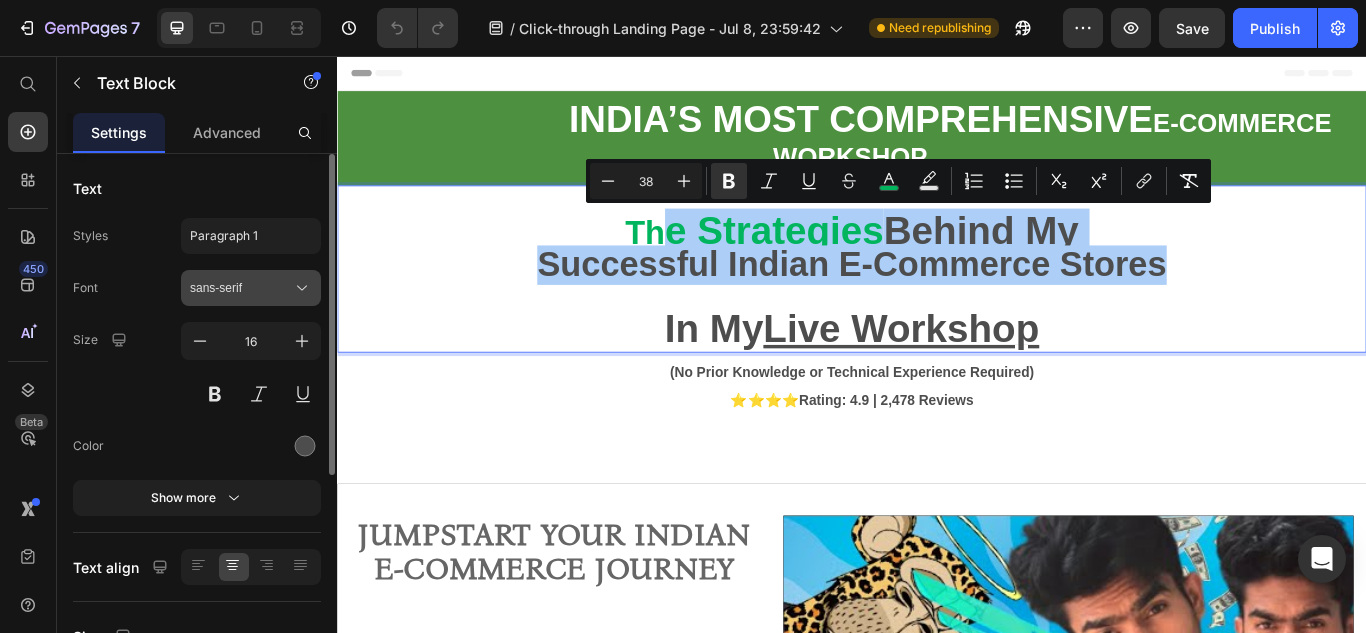 click on "sans-serif" at bounding box center [251, 288] 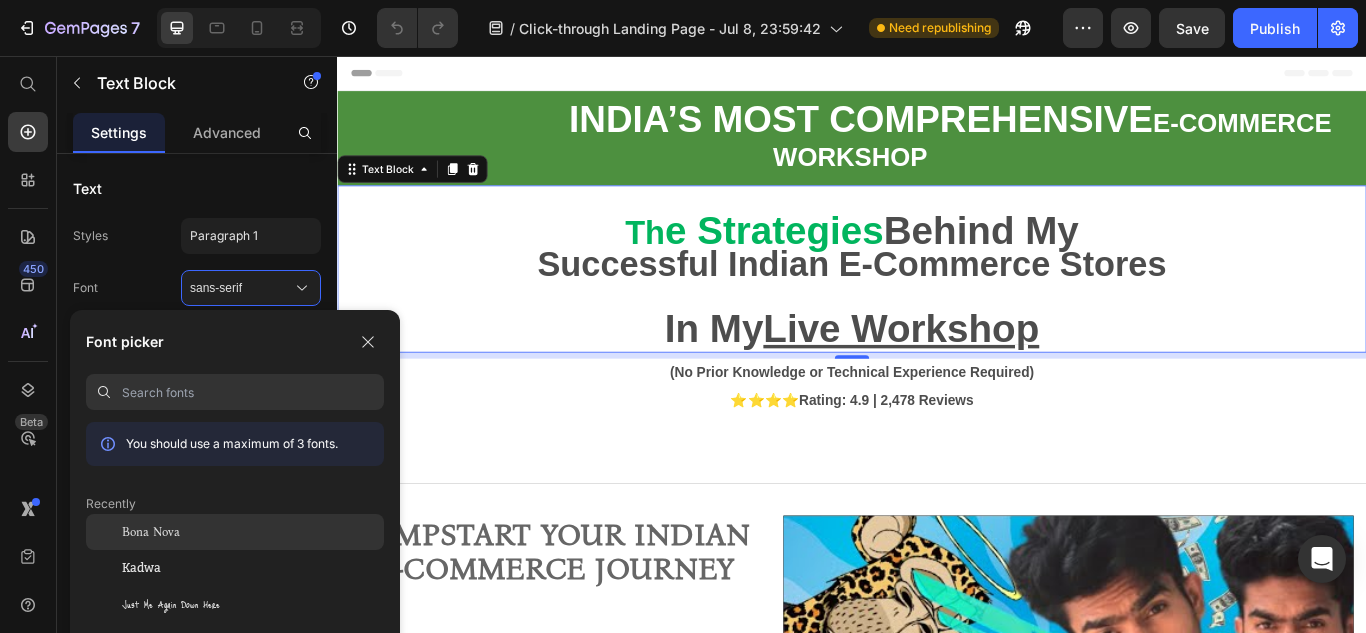 click on "Bona Nova" 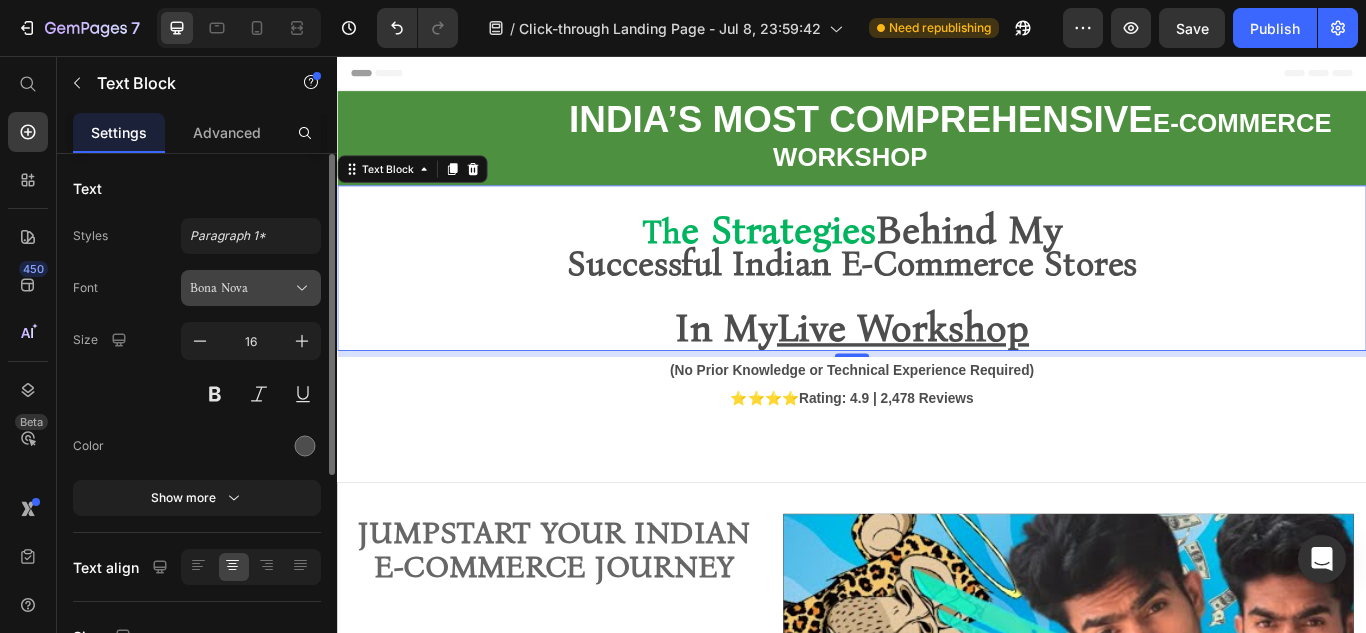click on "Bona Nova" at bounding box center (251, 288) 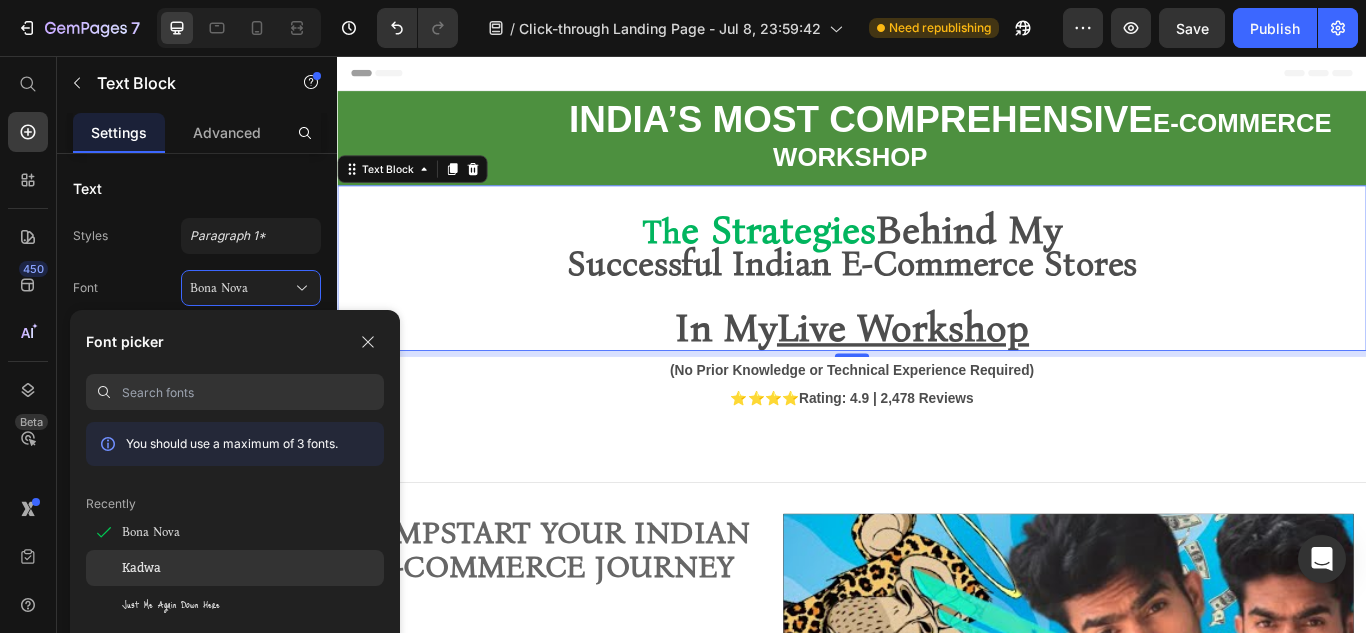 click on "Kadwa" 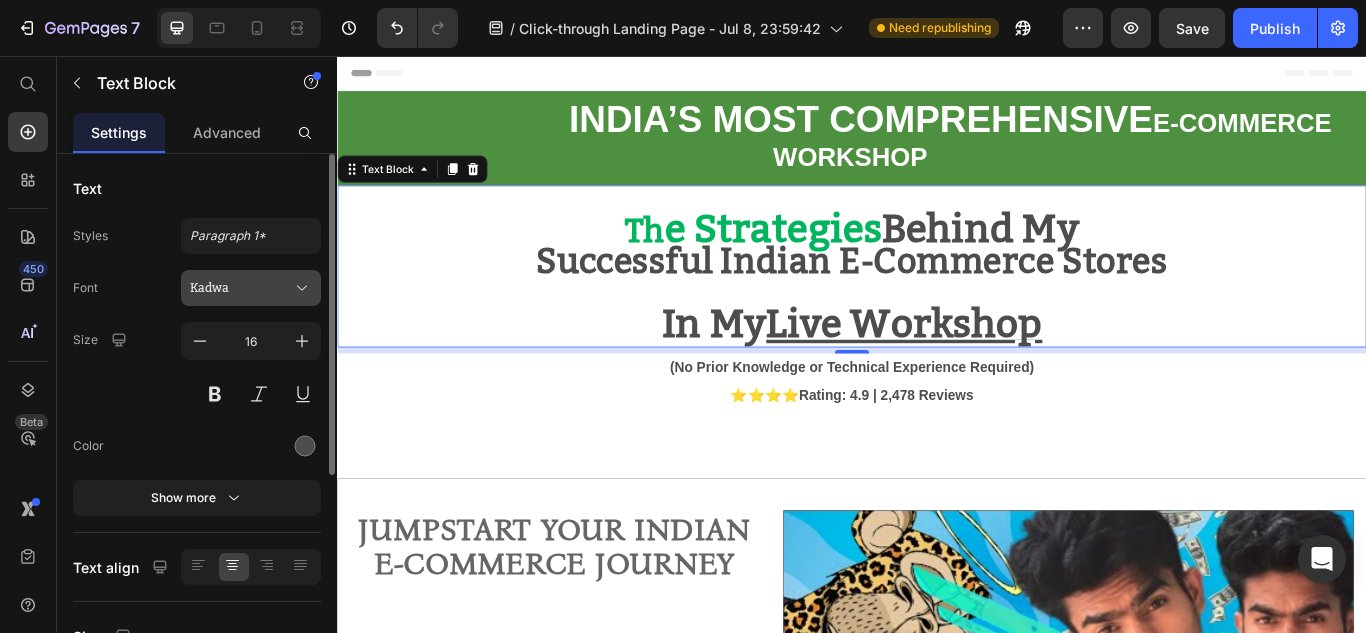 click on "Kadwa" at bounding box center (241, 288) 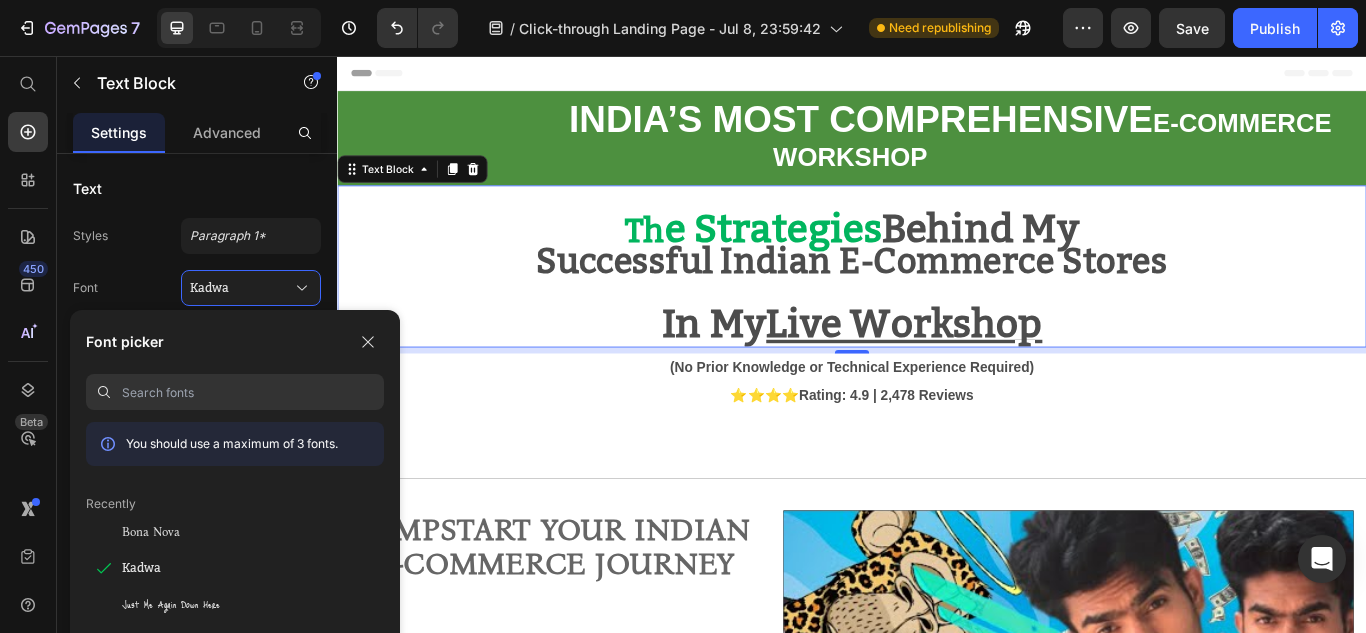 drag, startPoint x: 384, startPoint y: 429, endPoint x: 375, endPoint y: 438, distance: 12.727922 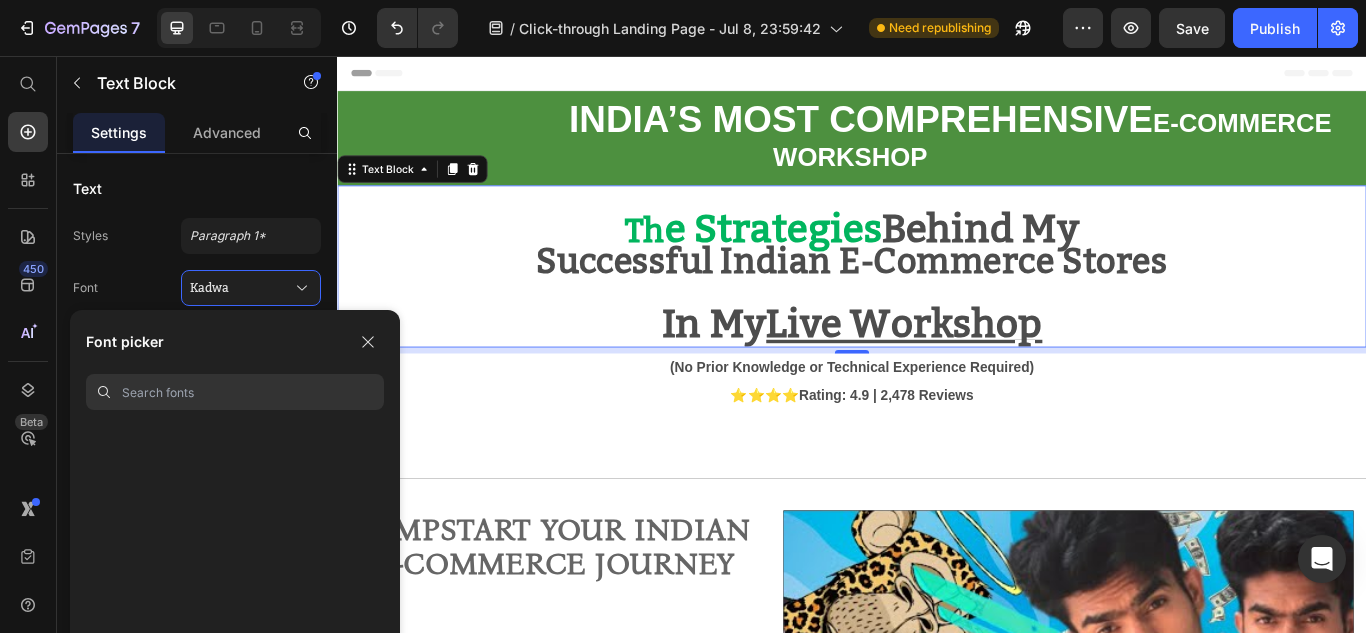 scroll, scrollTop: 3334, scrollLeft: 0, axis: vertical 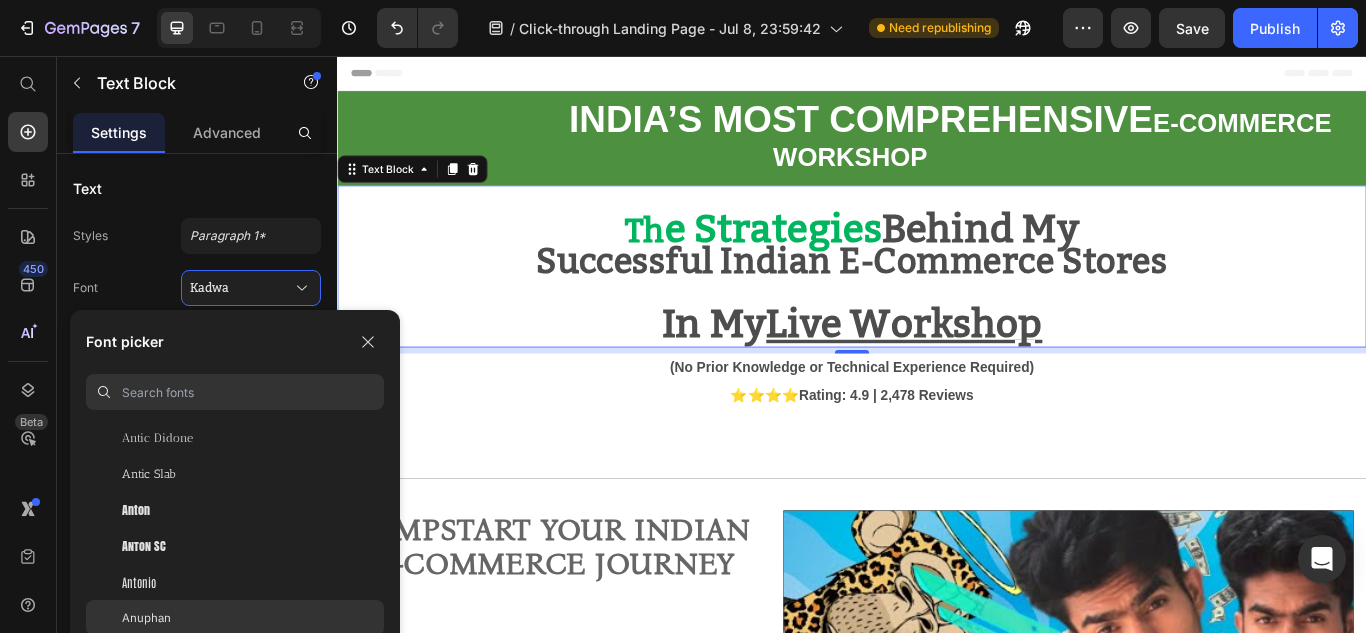 click on "Anuphan" 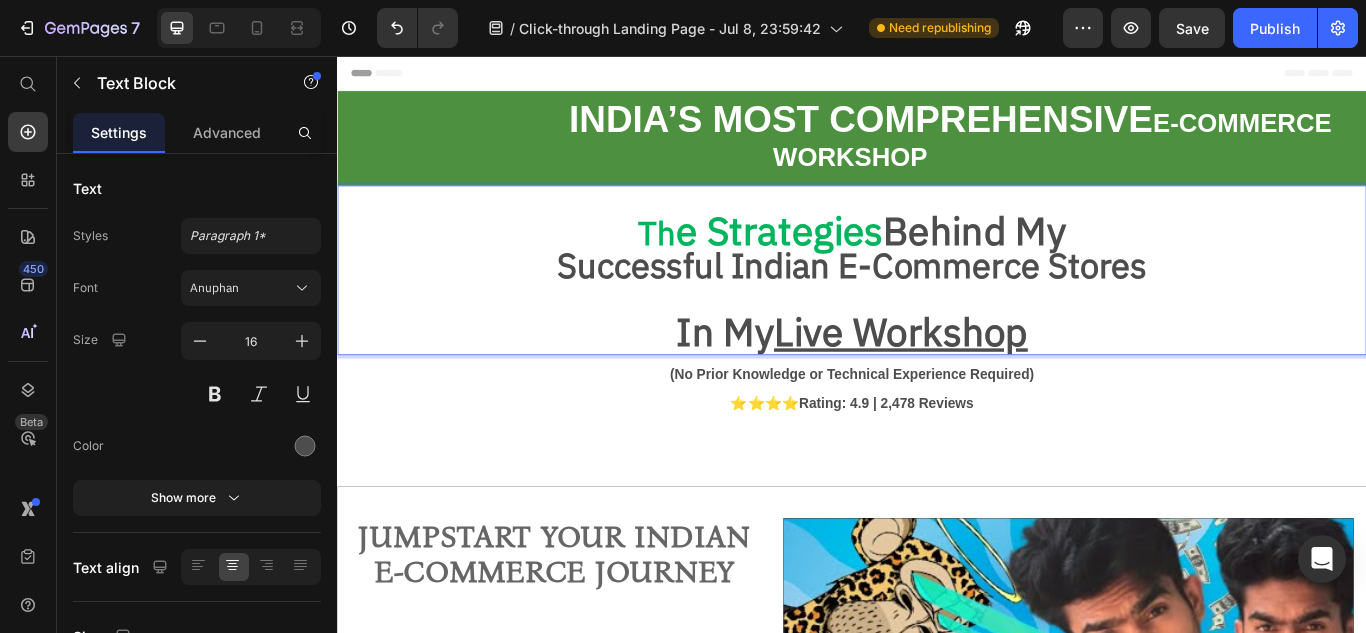 click on "Successful Indian E-Commerce Stores" at bounding box center [937, 300] 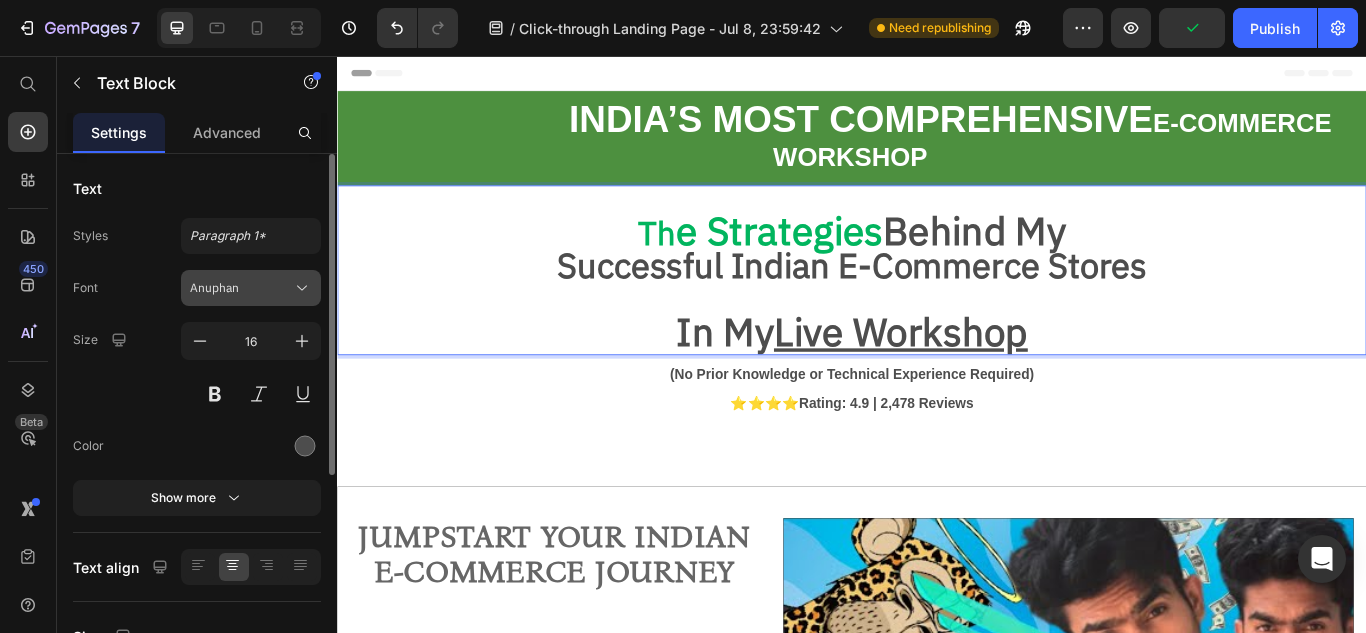 click on "Anuphan" at bounding box center (251, 288) 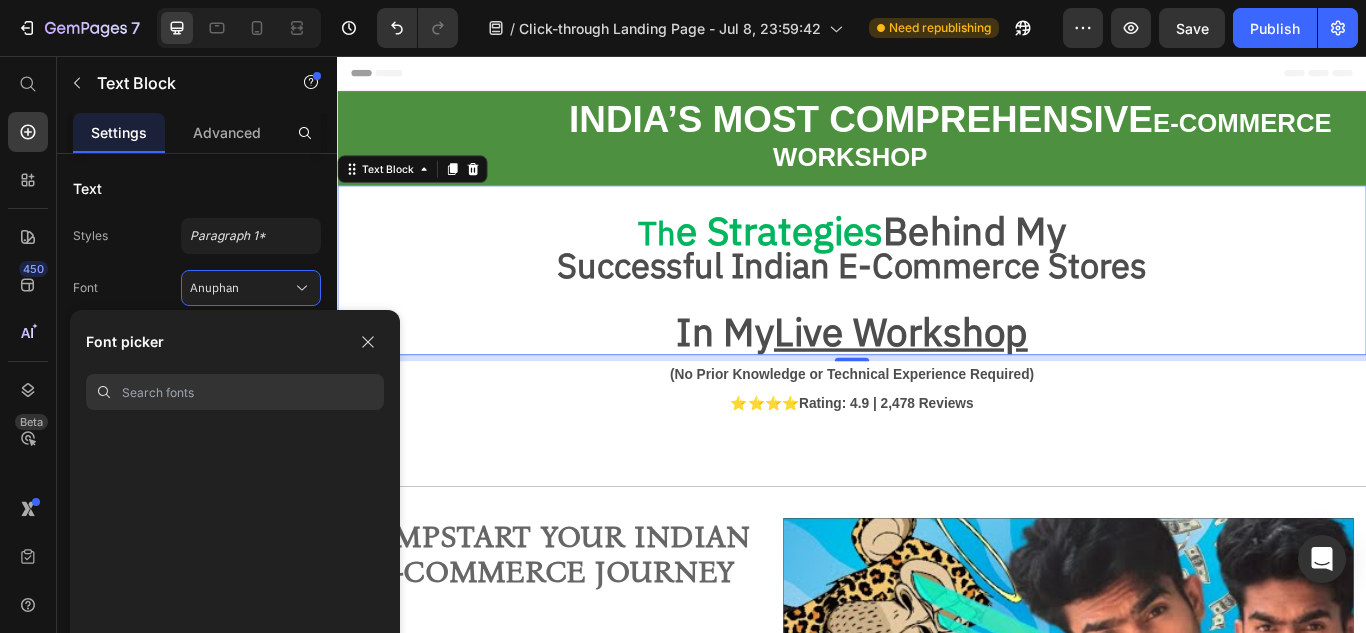 scroll, scrollTop: 7857, scrollLeft: 0, axis: vertical 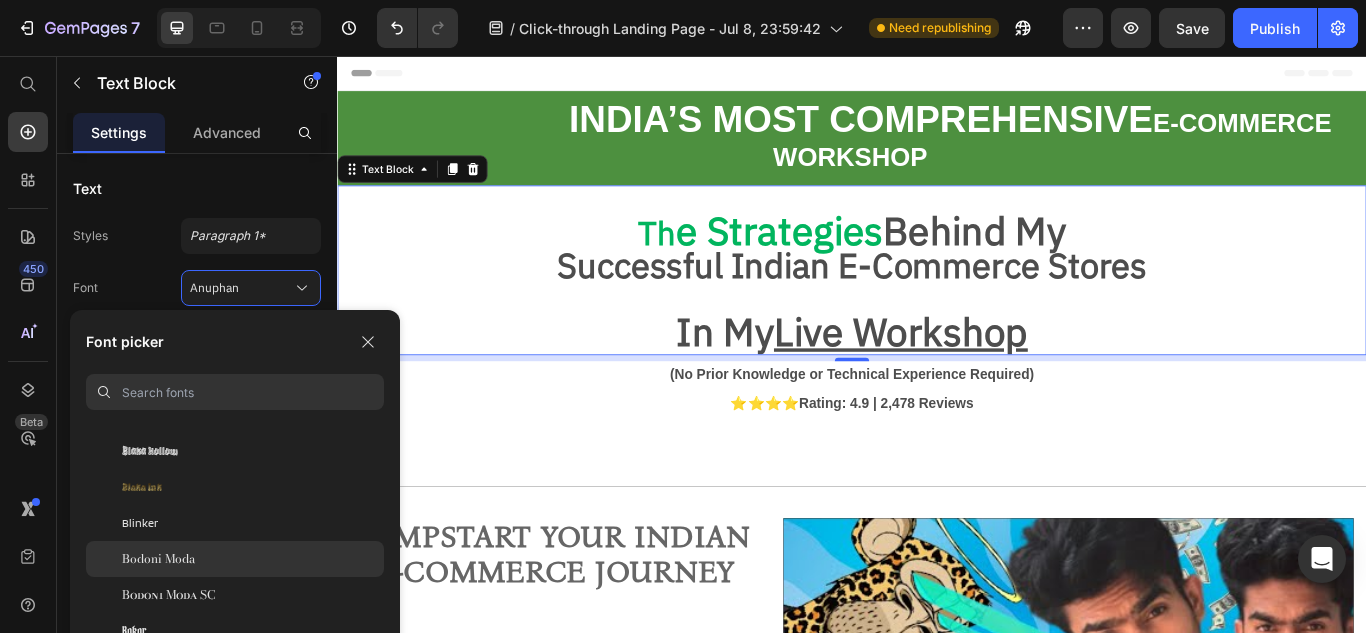 click on "Bodoni Moda" 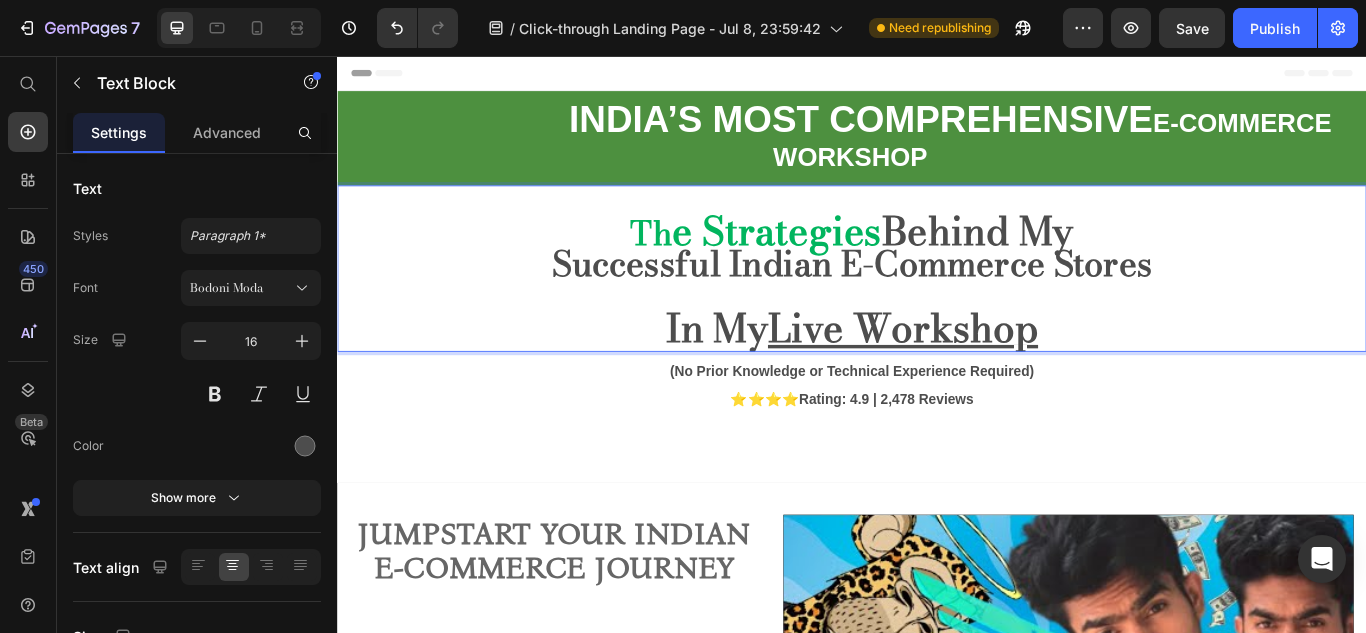 click on "In My  Live Workshop" at bounding box center (937, 373) 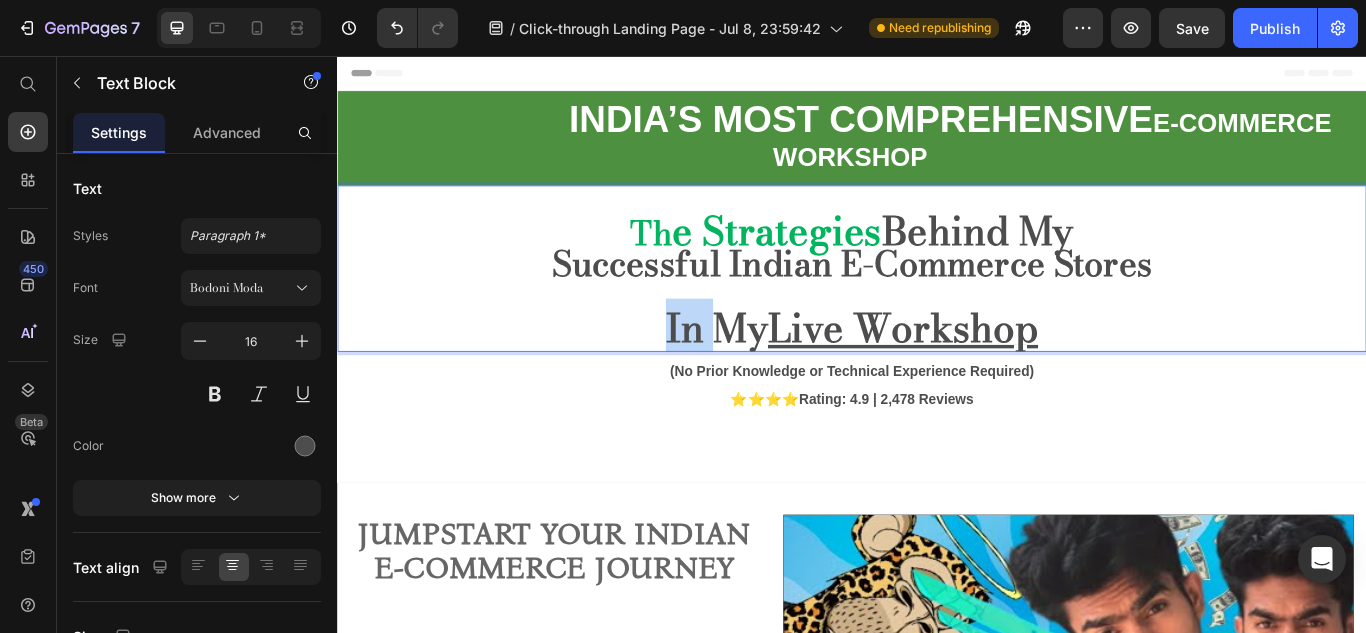 click on "In My  Live Workshop" at bounding box center (937, 373) 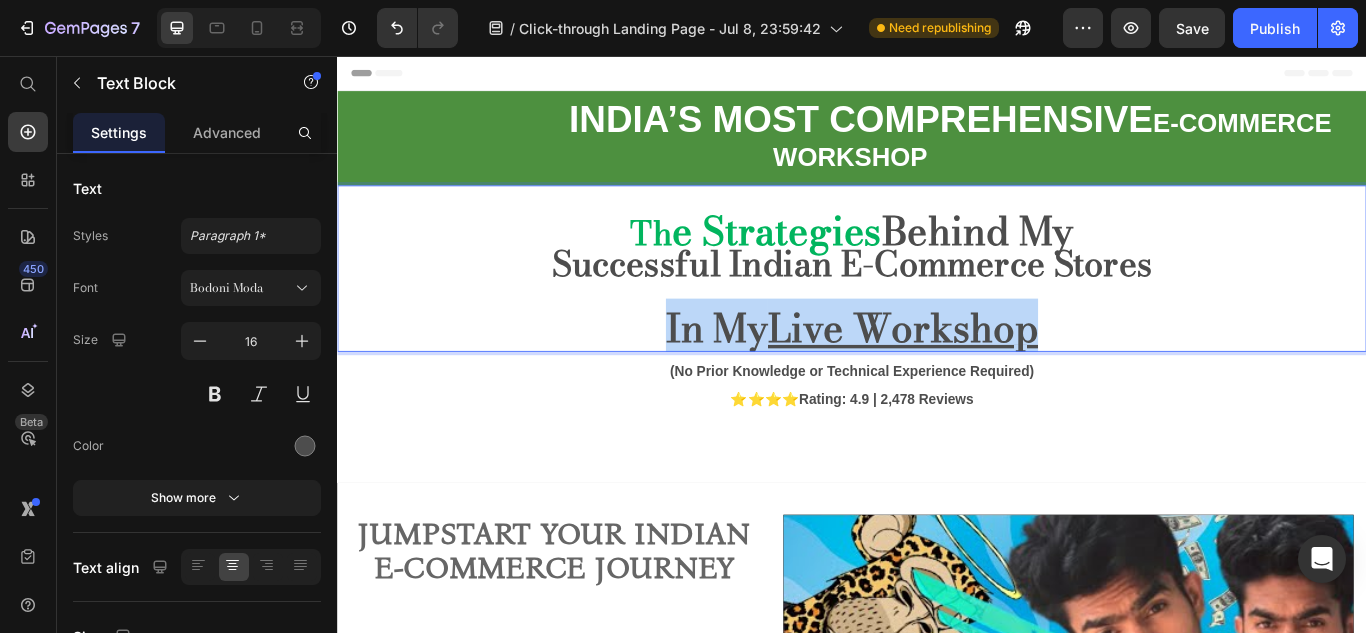 click on "In My  Live Workshop" at bounding box center [937, 373] 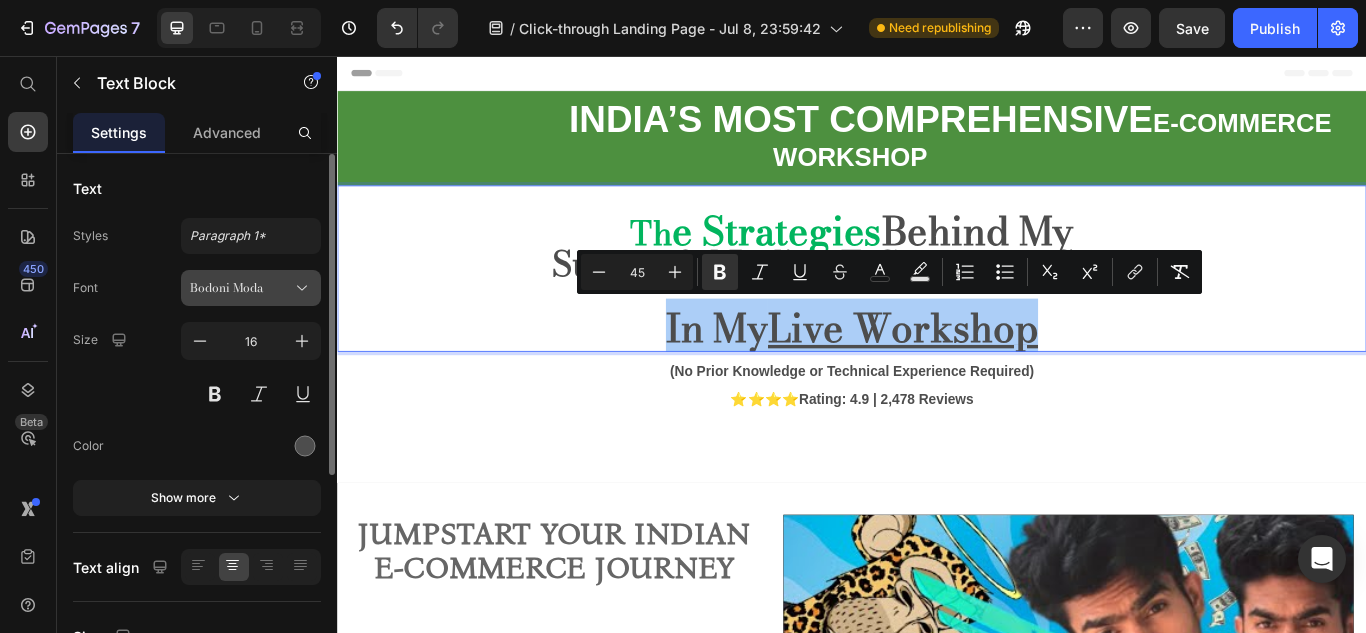 click on "Bodoni Moda" at bounding box center [251, 288] 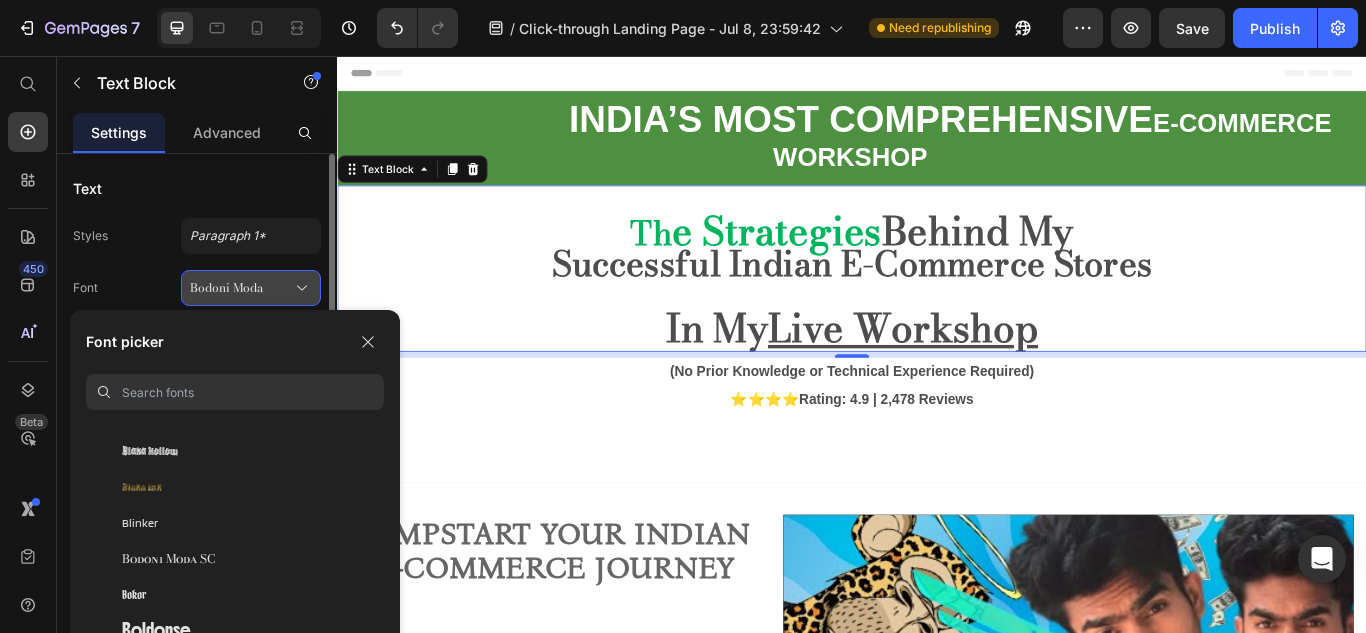 click on "Bodoni Moda" at bounding box center (251, 288) 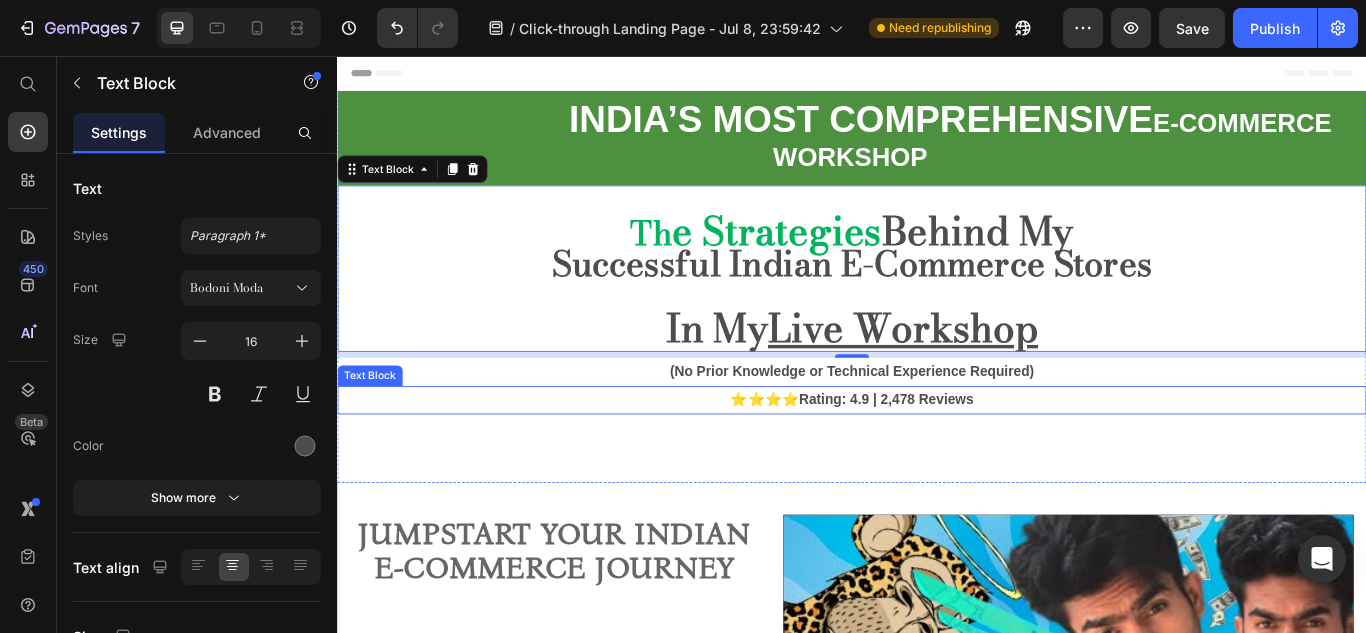 click on "INDIA’S MOST COMPREHENSIVE                                    E-COMMERCE WORKSHOP Text Block Row      Th e Strategies  Behind My         Successful Indian E-Commerce Stores   In My  Live Workshop Text Block   7  (No Prior Knowledge or Technical Experience Required) Text Block ⭐⭐⭐⭐ Rating: 4.9 | 2,478 Reviews Text Block Section 1" at bounding box center (937, 325) 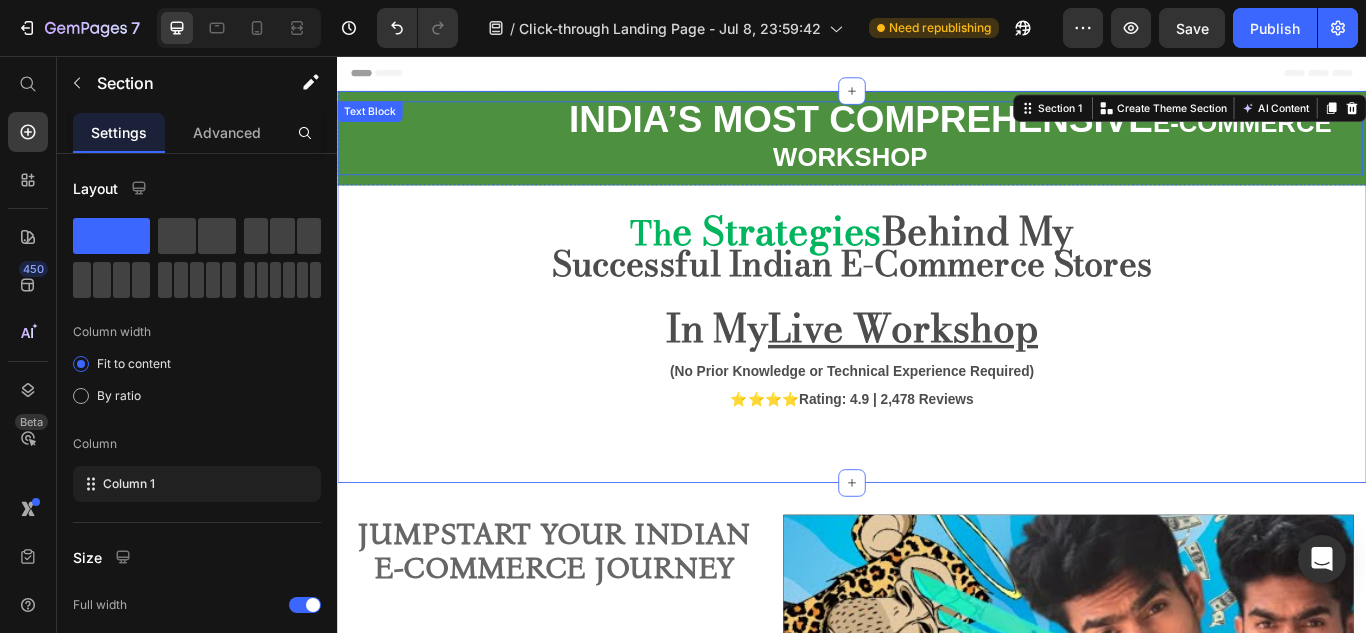 click on "INDIA’S MOST COMPREHENSIVE" at bounding box center (947, 130) 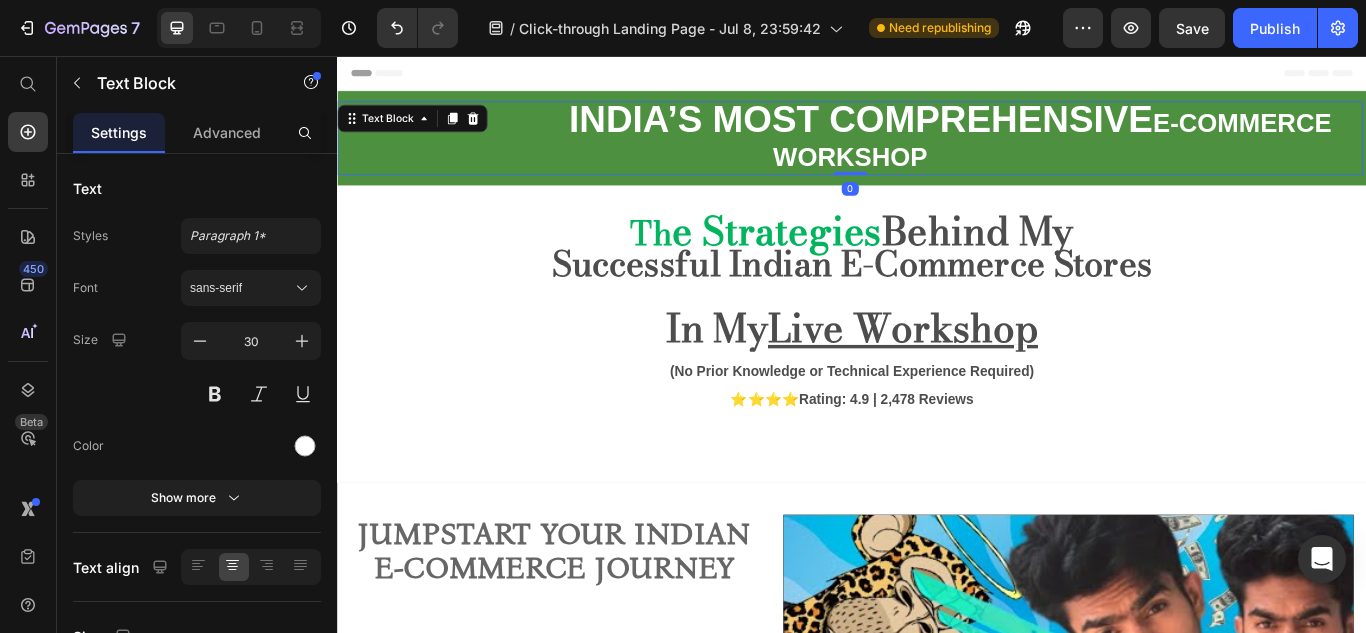 click on "INDIA’S MOST COMPREHENSIVE" at bounding box center (947, 130) 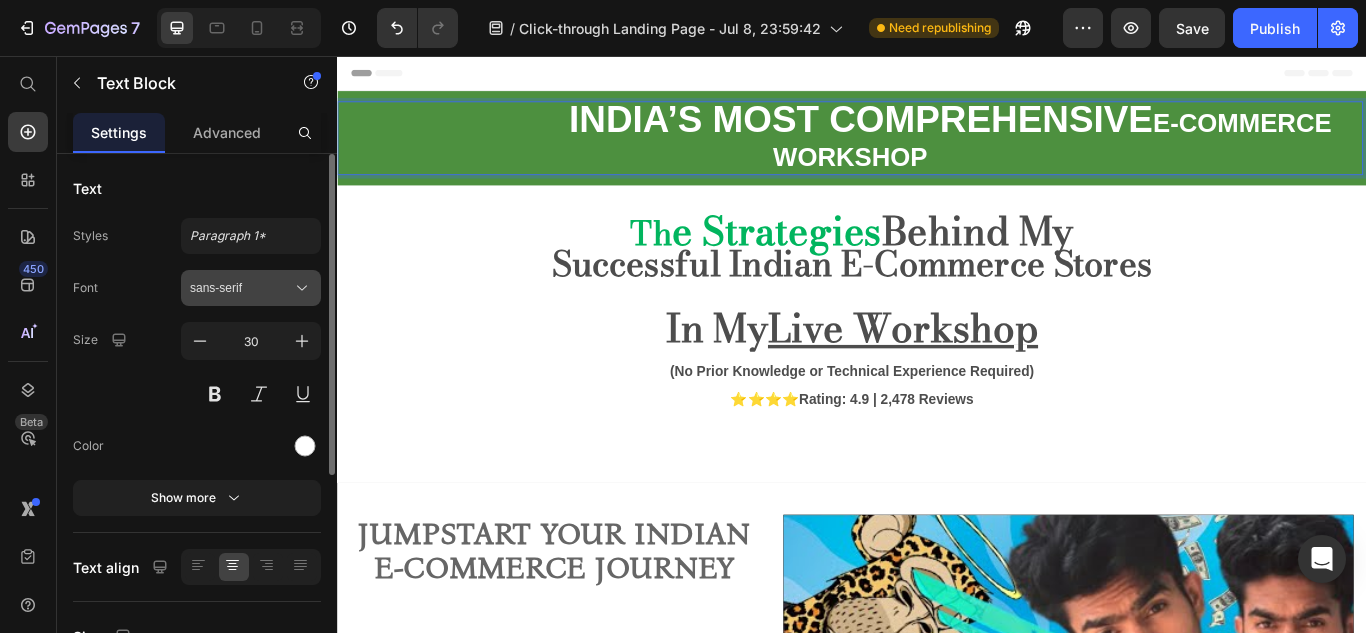 click on "sans-serif" at bounding box center (241, 288) 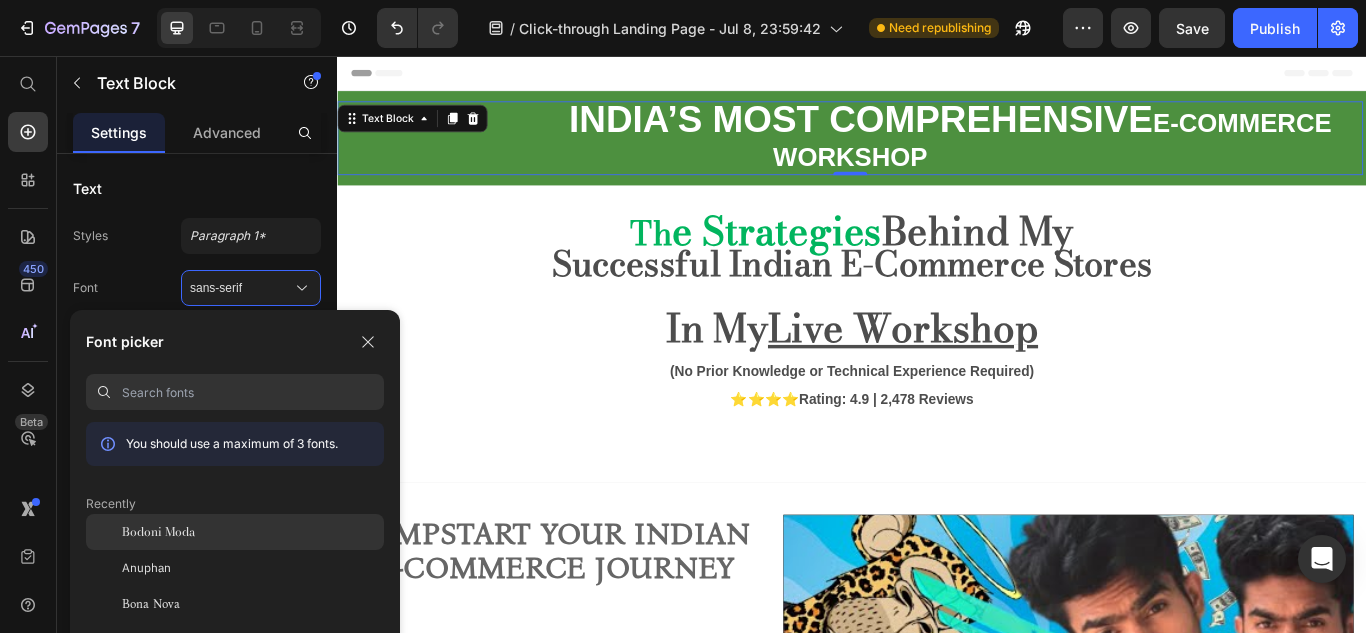 click on "Bodoni Moda" 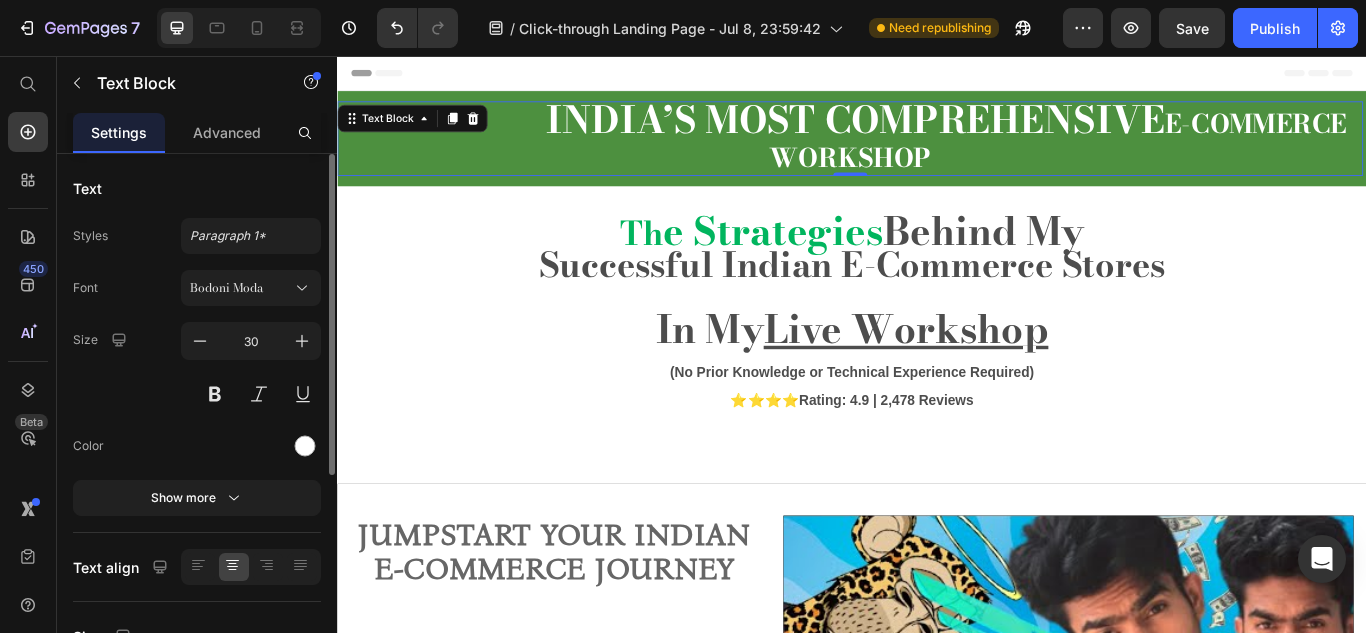 click on "Font Bodoni Moda Size 30 Color Show more" at bounding box center [197, 393] 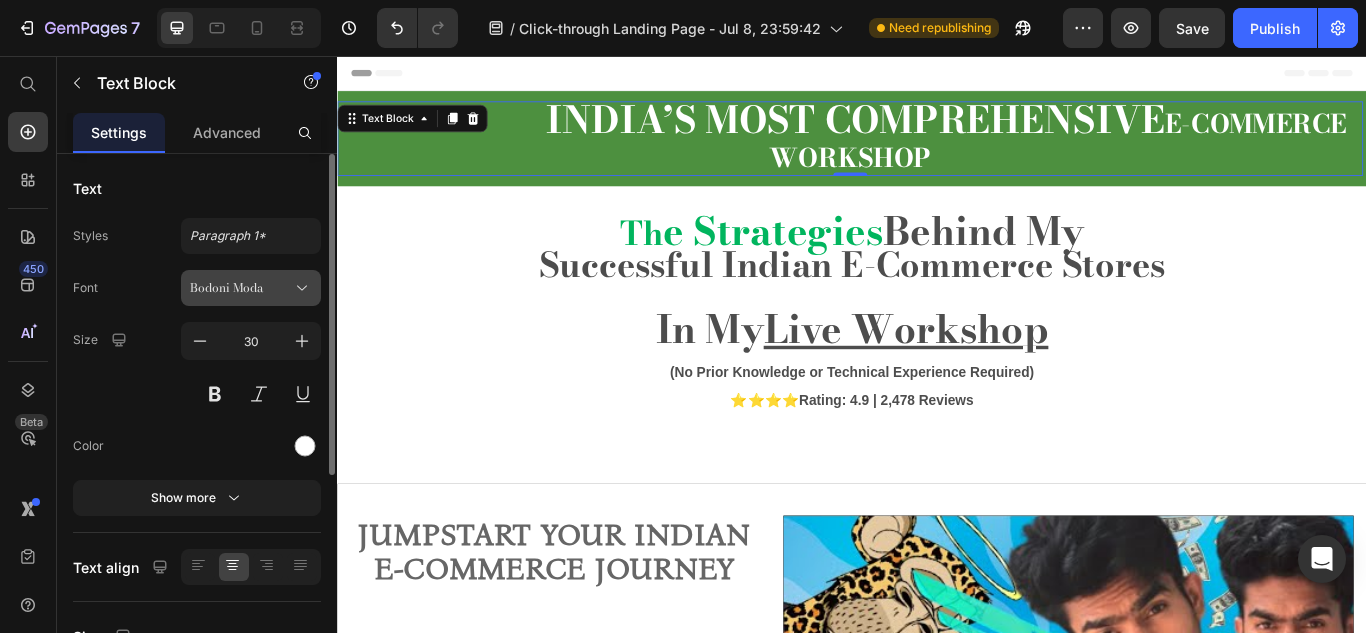 click on "Bodoni Moda" at bounding box center (251, 288) 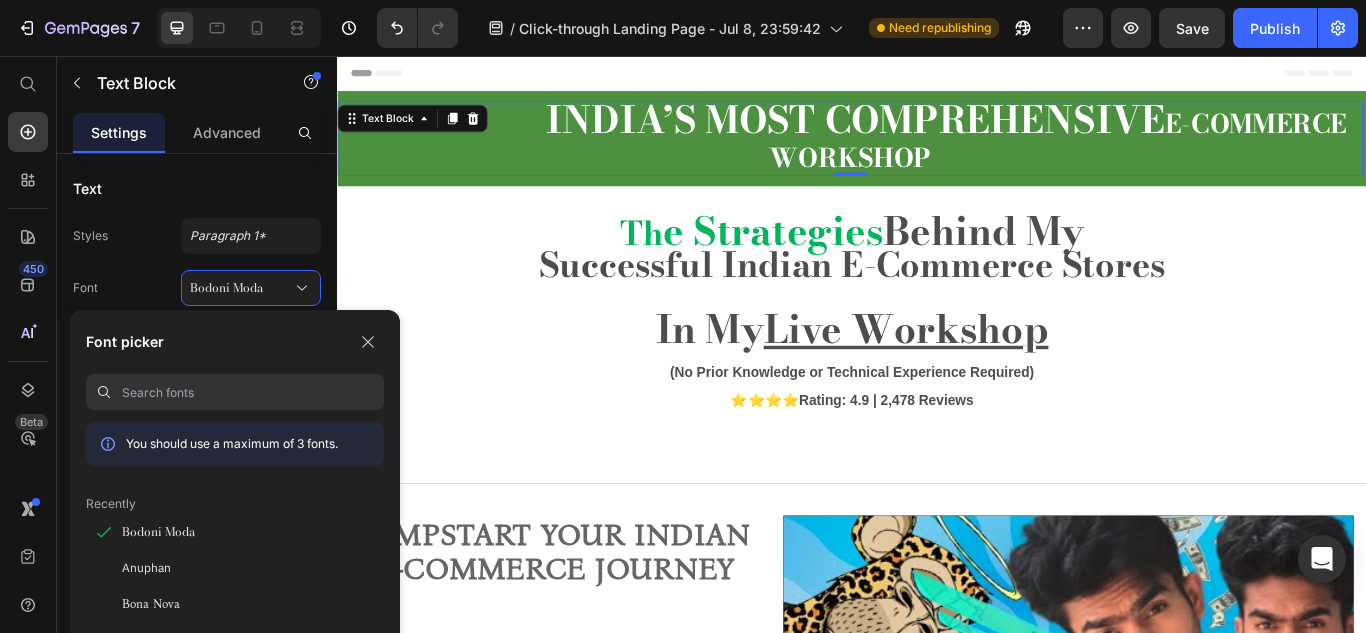 drag, startPoint x: 384, startPoint y: 424, endPoint x: 386, endPoint y: 434, distance: 10.198039 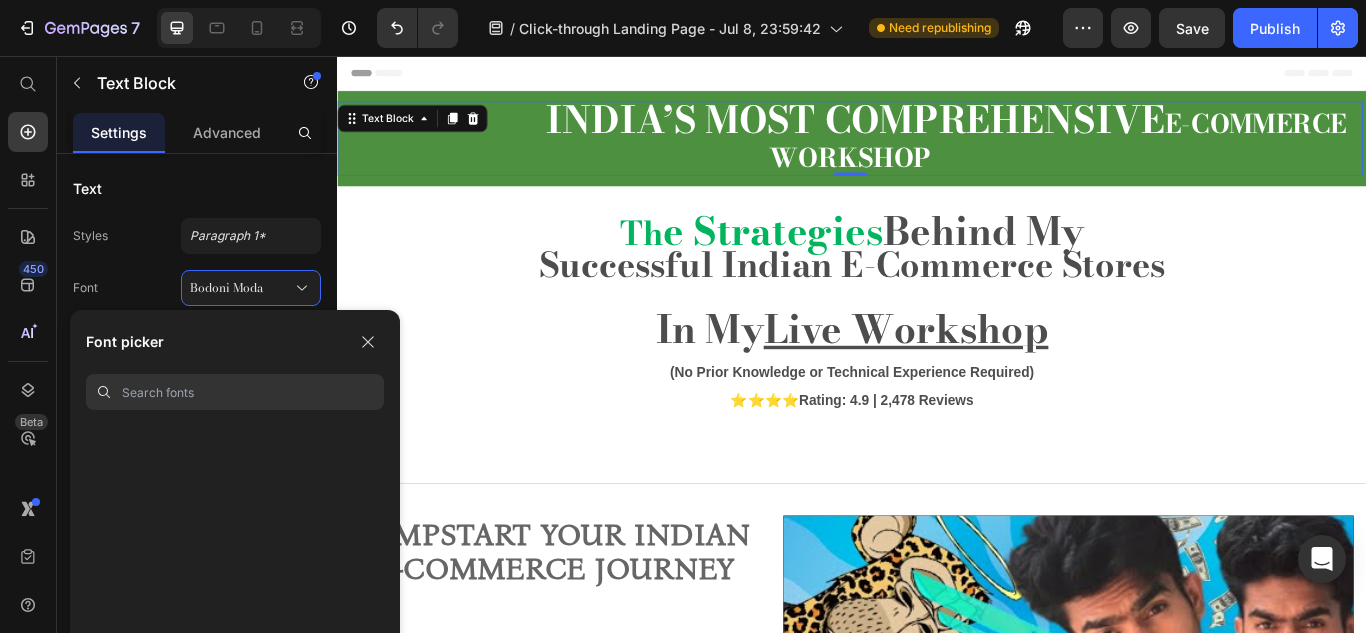 scroll, scrollTop: 18571, scrollLeft: 0, axis: vertical 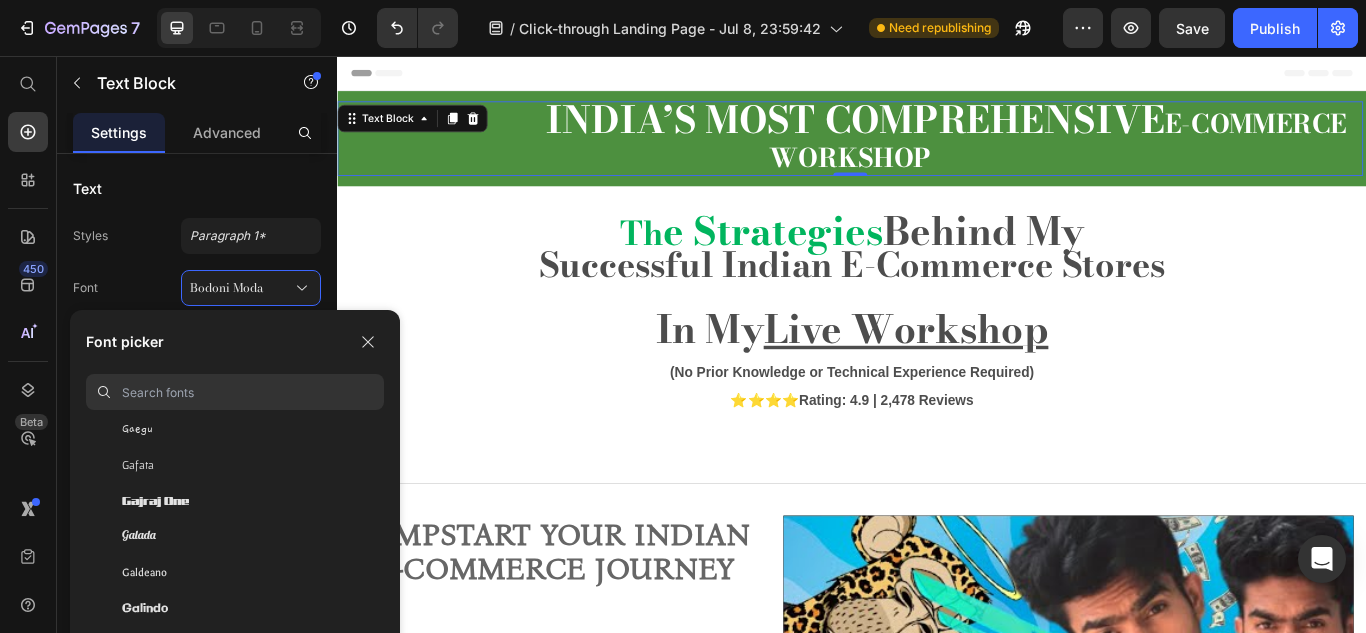 click at bounding box center [253, 392] 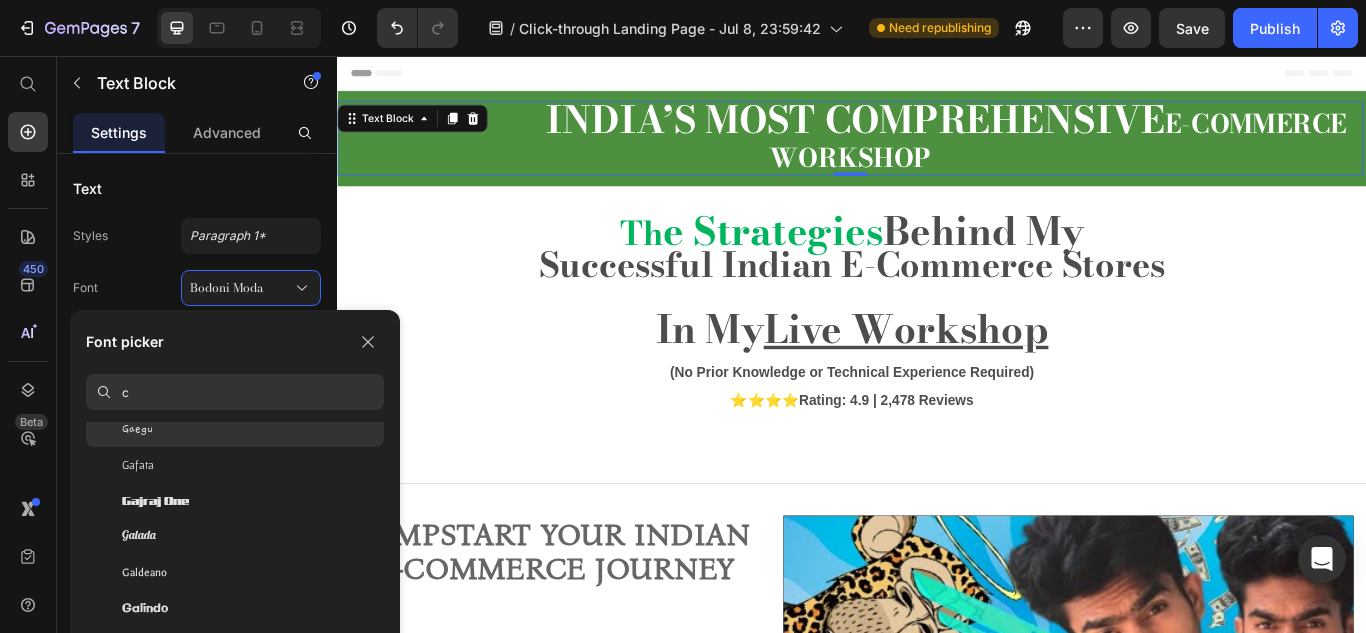 scroll, scrollTop: 0, scrollLeft: 0, axis: both 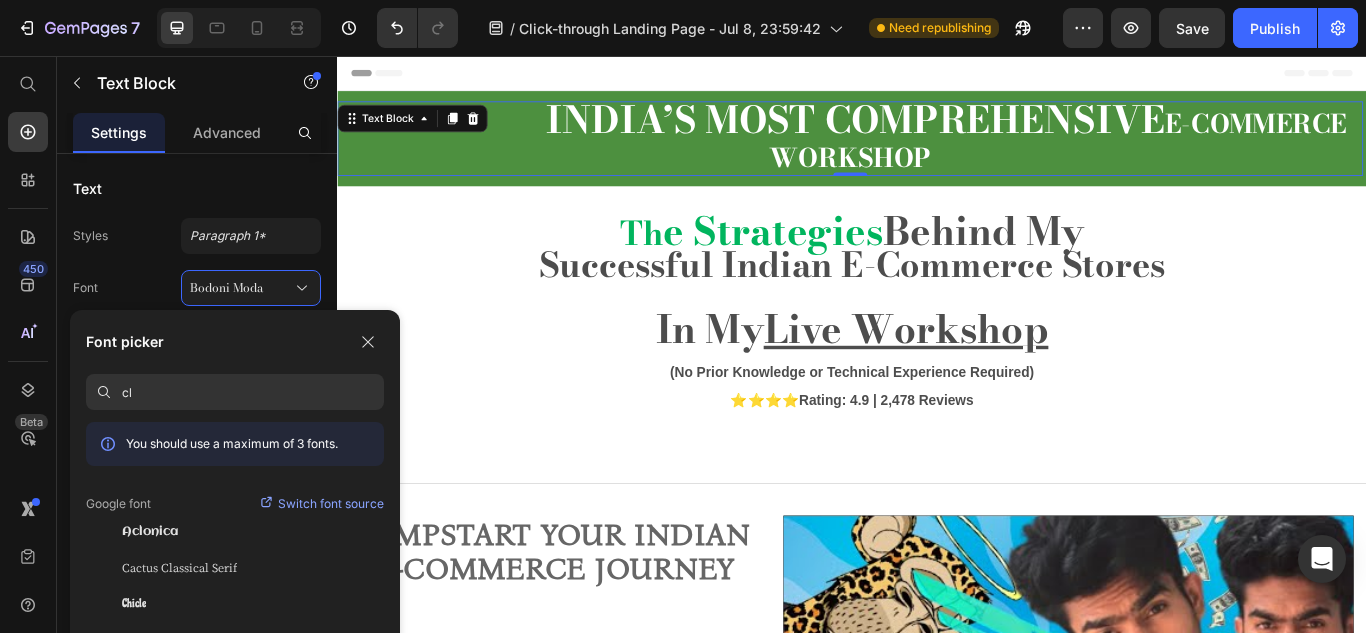 type on "c" 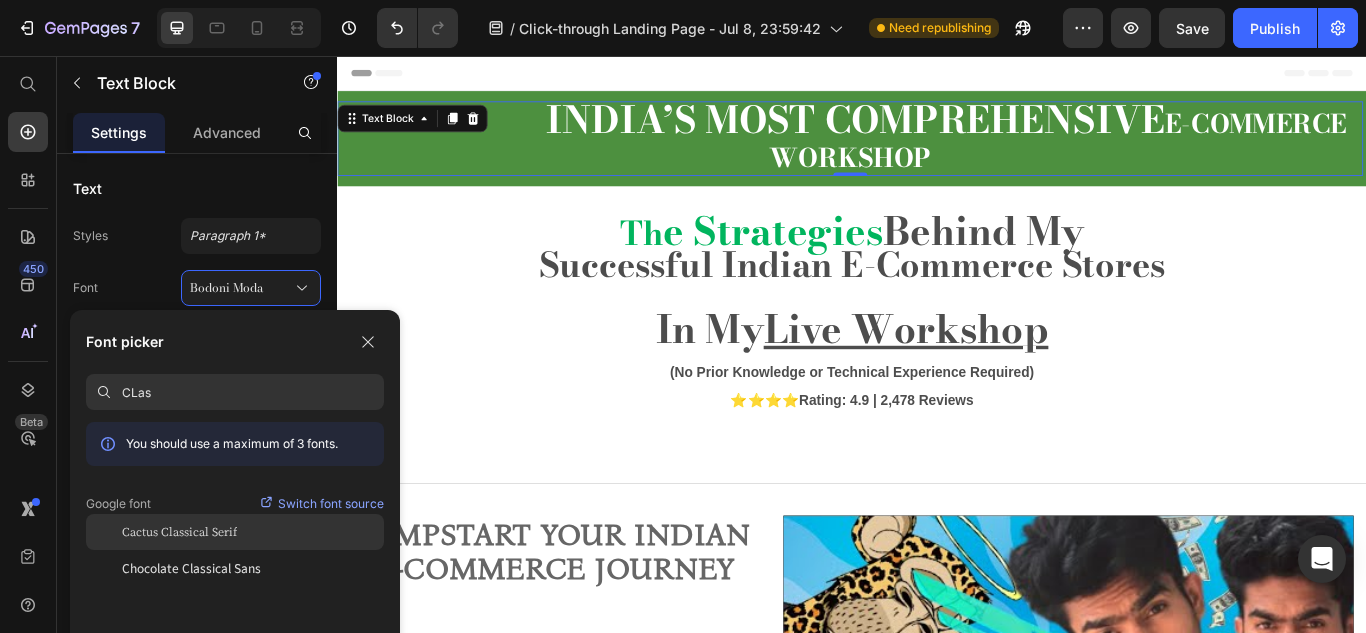 type on "CLas" 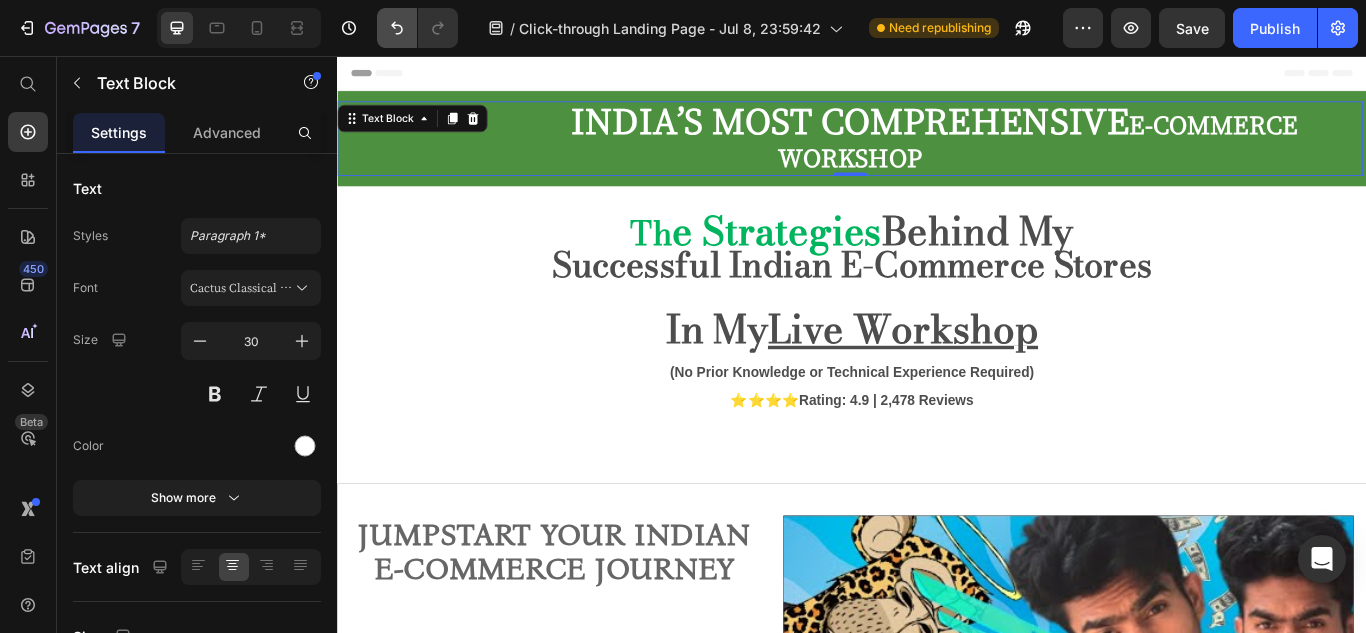 click 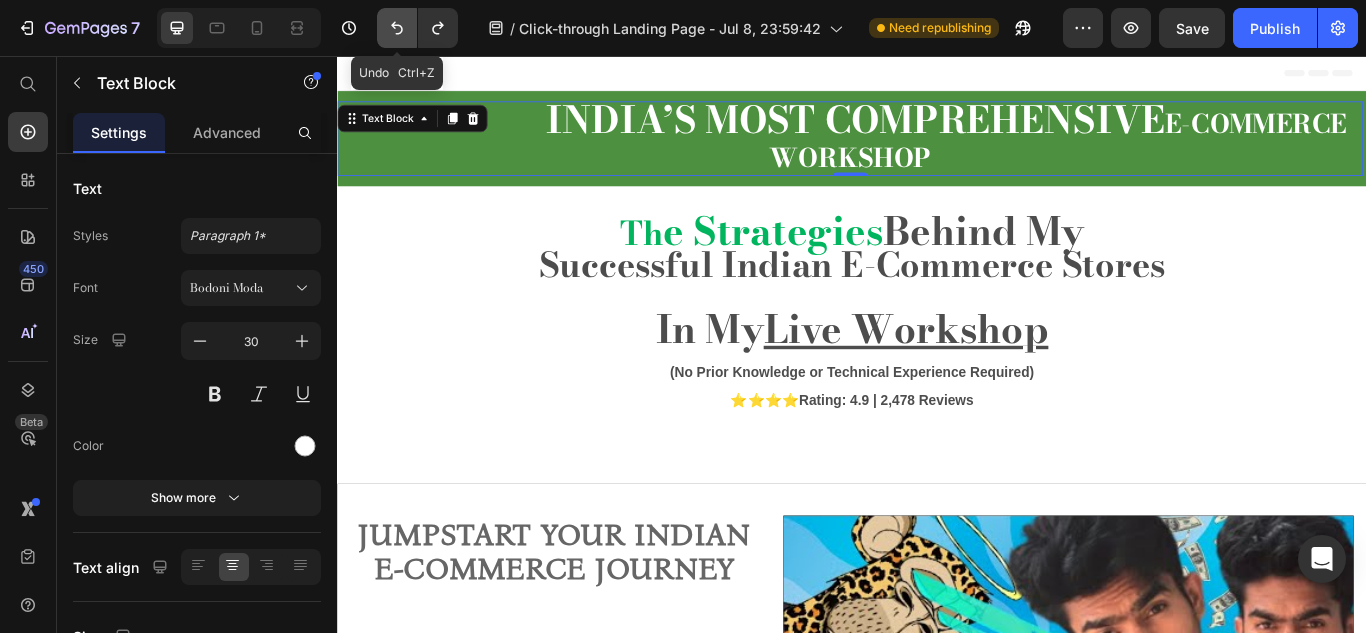 click 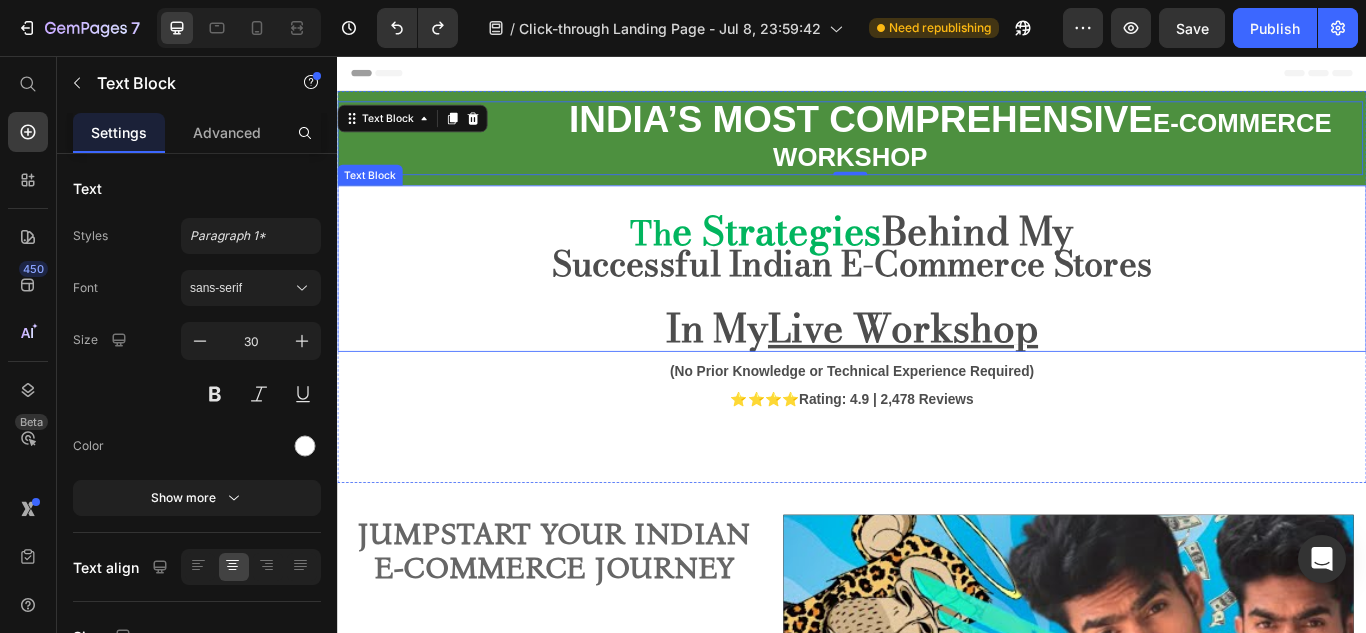 click on "Successful Indian E-Commerce Stores" at bounding box center (937, 298) 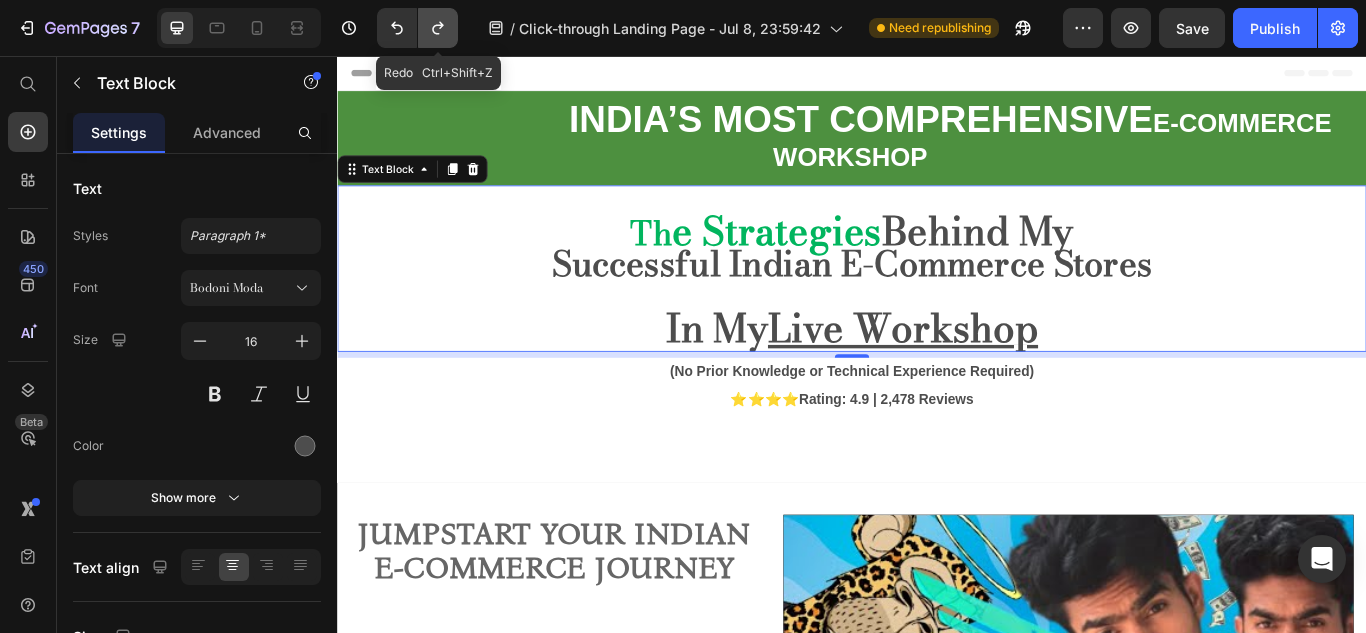 click 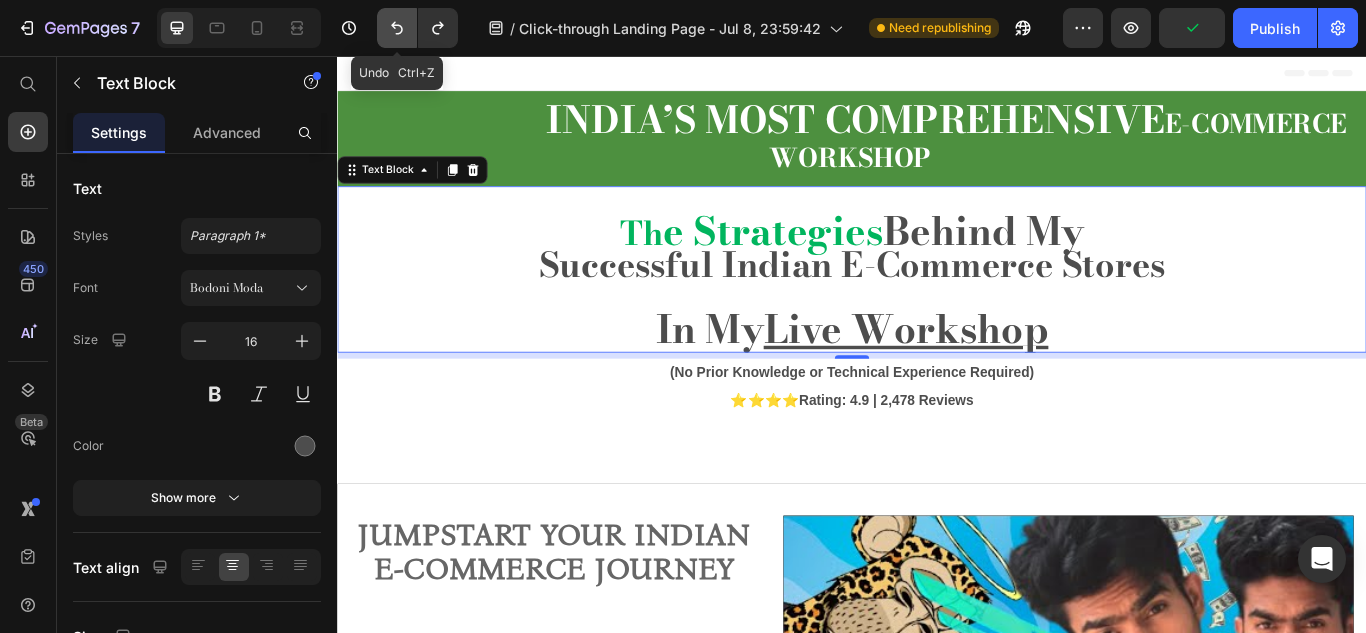 click 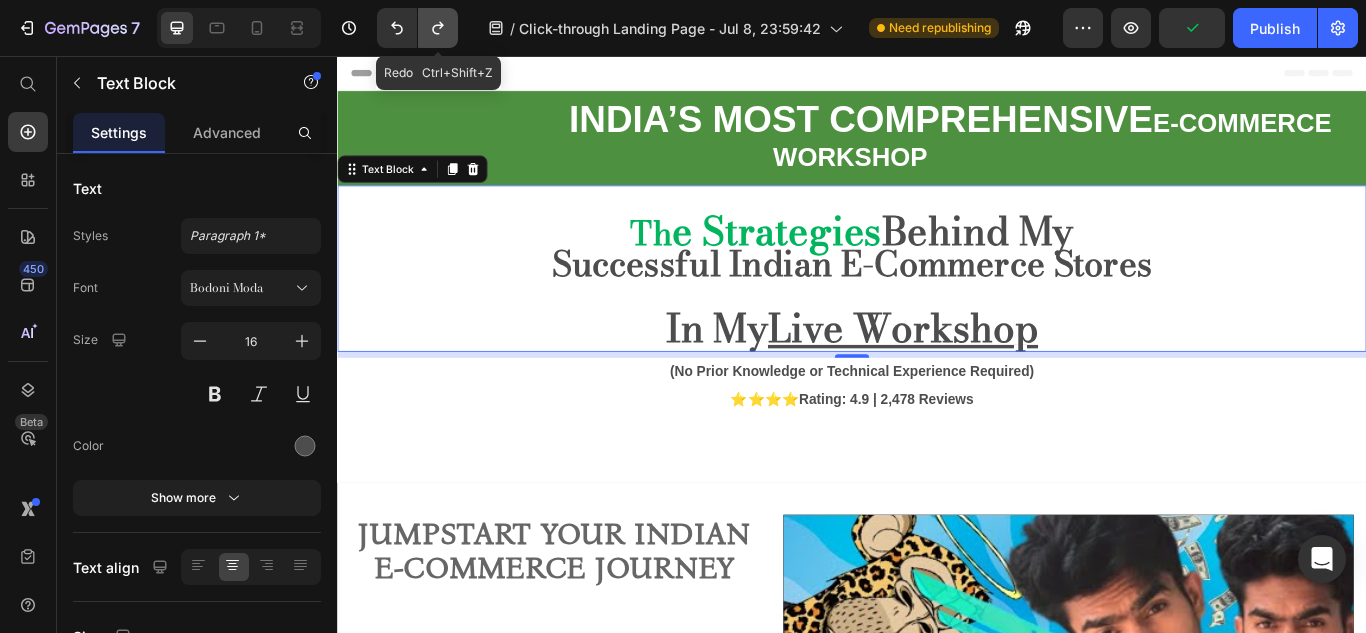 click 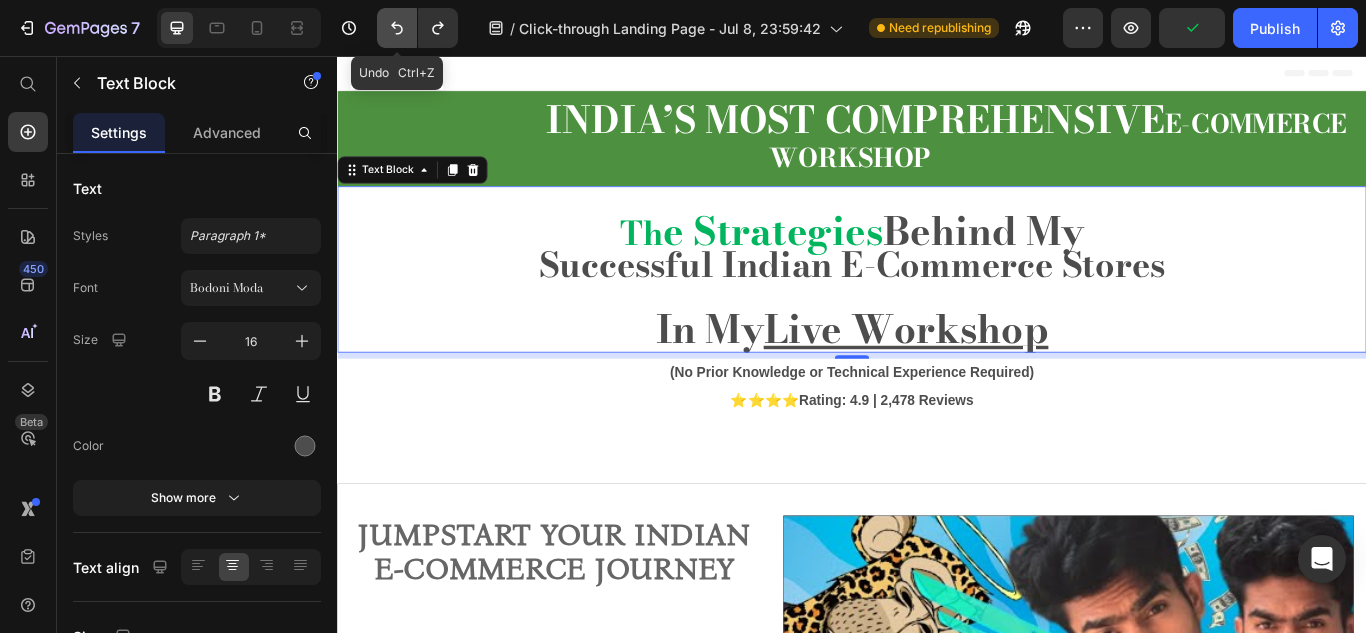 click 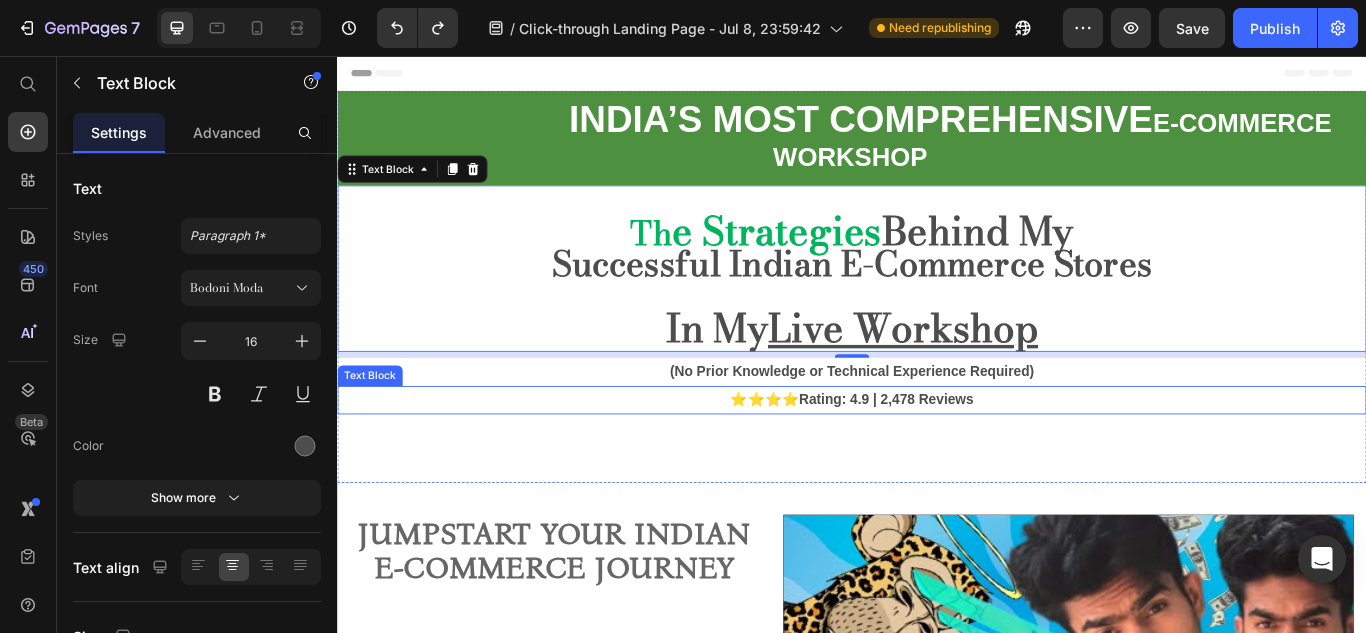 click on "⭐⭐⭐⭐ Rating: 4.9 | 2,478 Reviews" at bounding box center [937, 457] 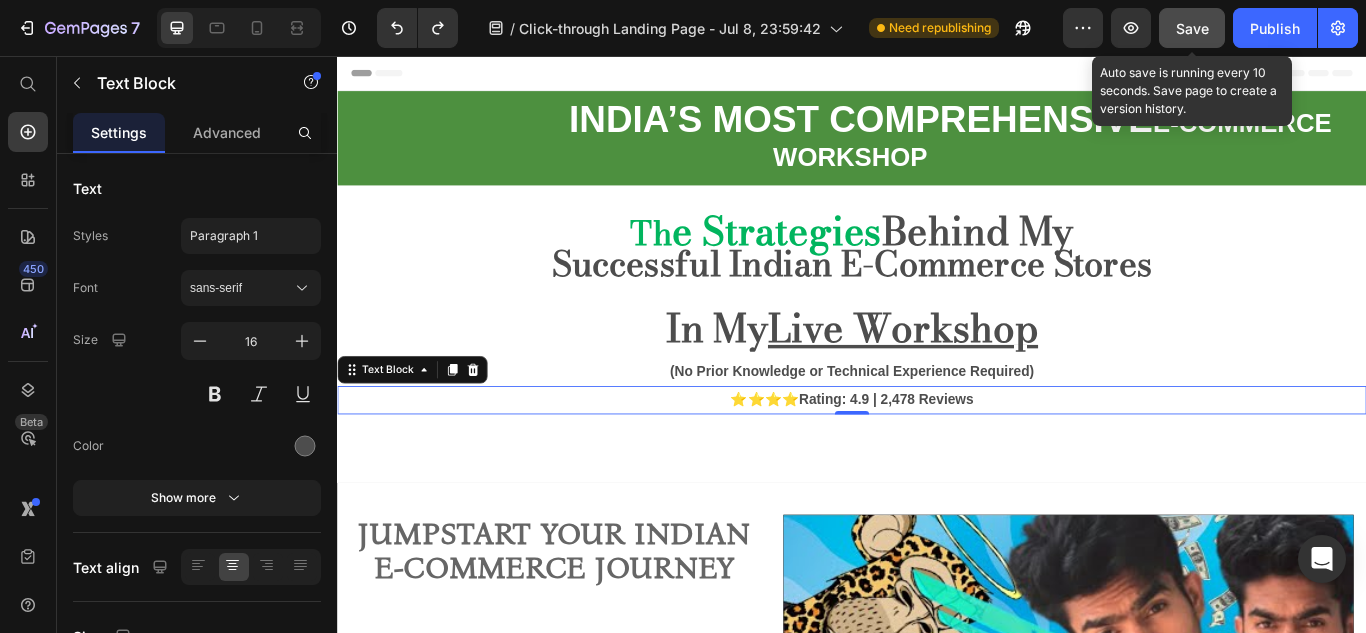 click on "Save" at bounding box center (1192, 28) 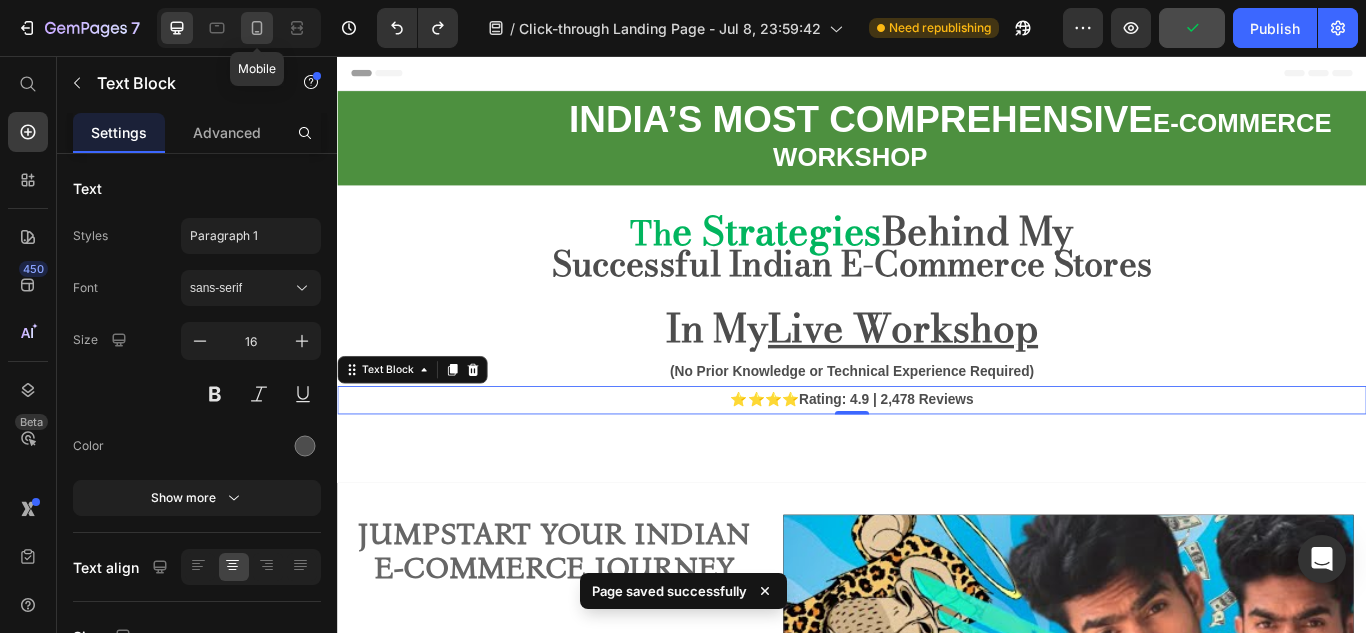 click 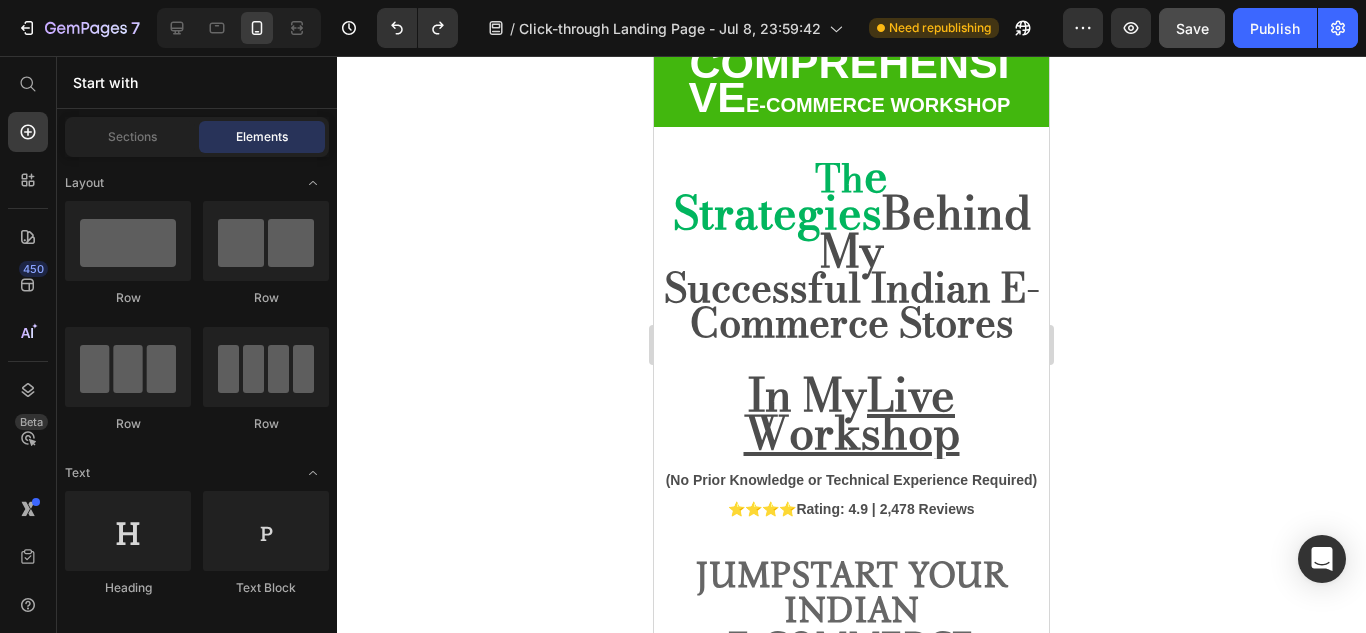scroll, scrollTop: 119, scrollLeft: 0, axis: vertical 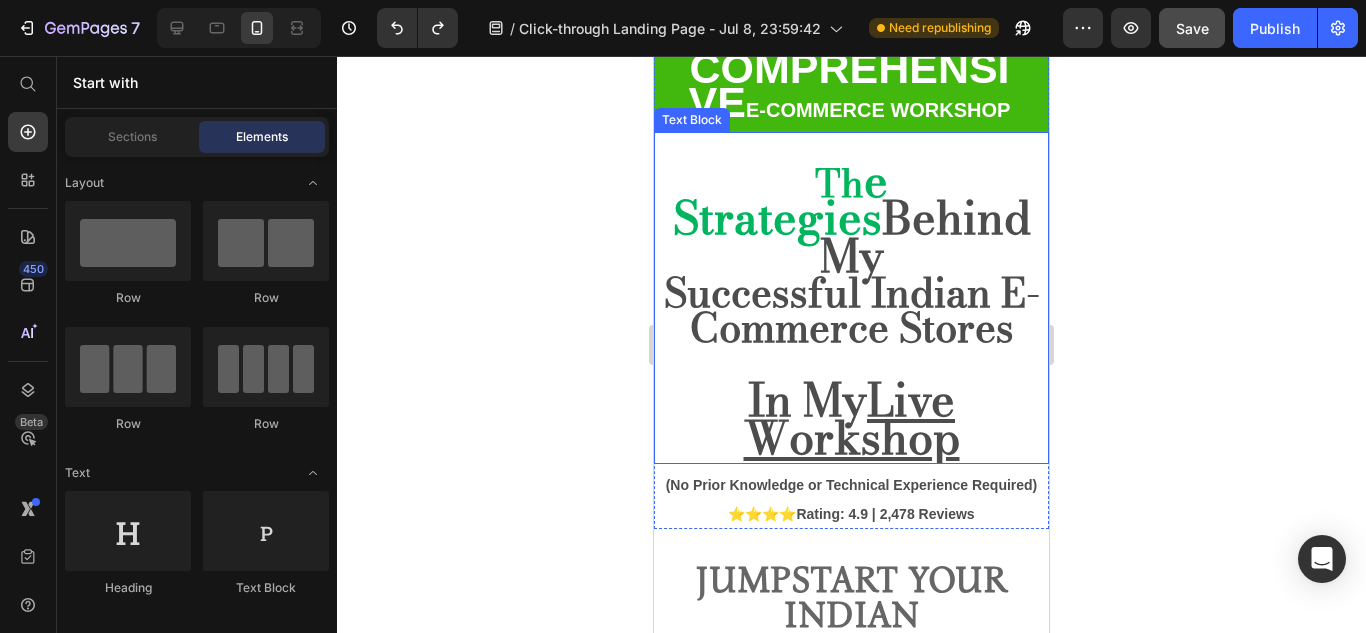 click on "Successful Indian E-Commerce Stores" at bounding box center (852, 310) 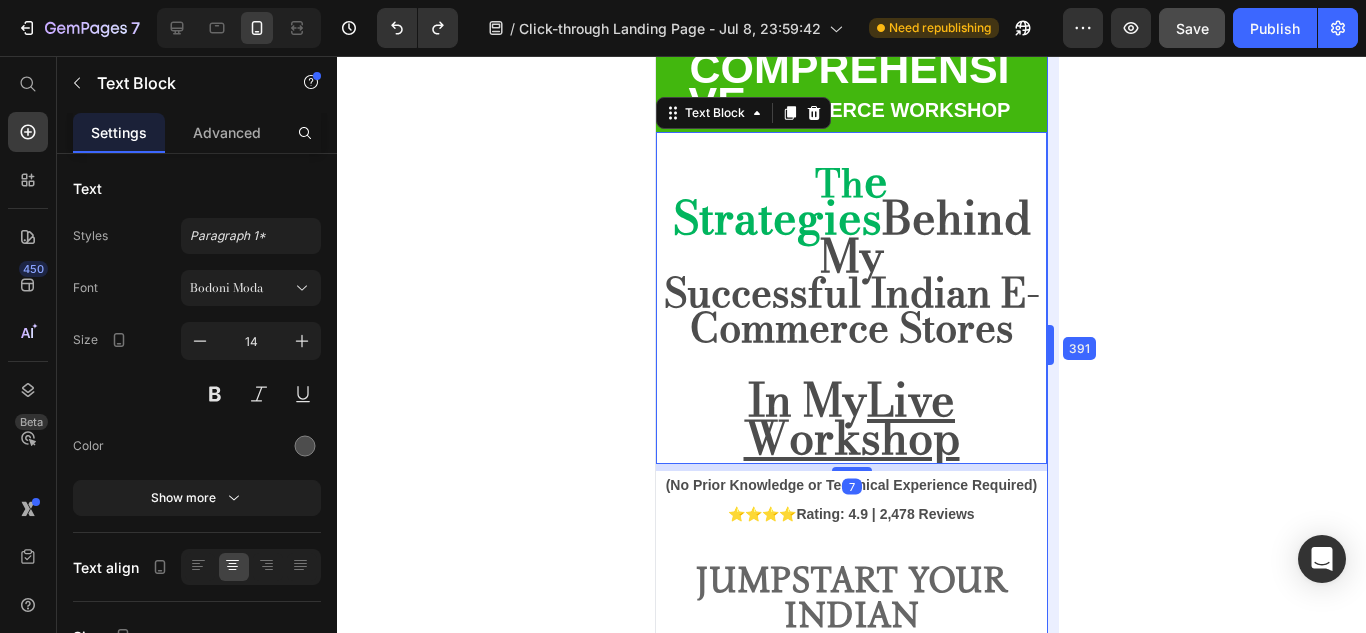 drag, startPoint x: 1053, startPoint y: 174, endPoint x: 1049, endPoint y: 156, distance: 18.439089 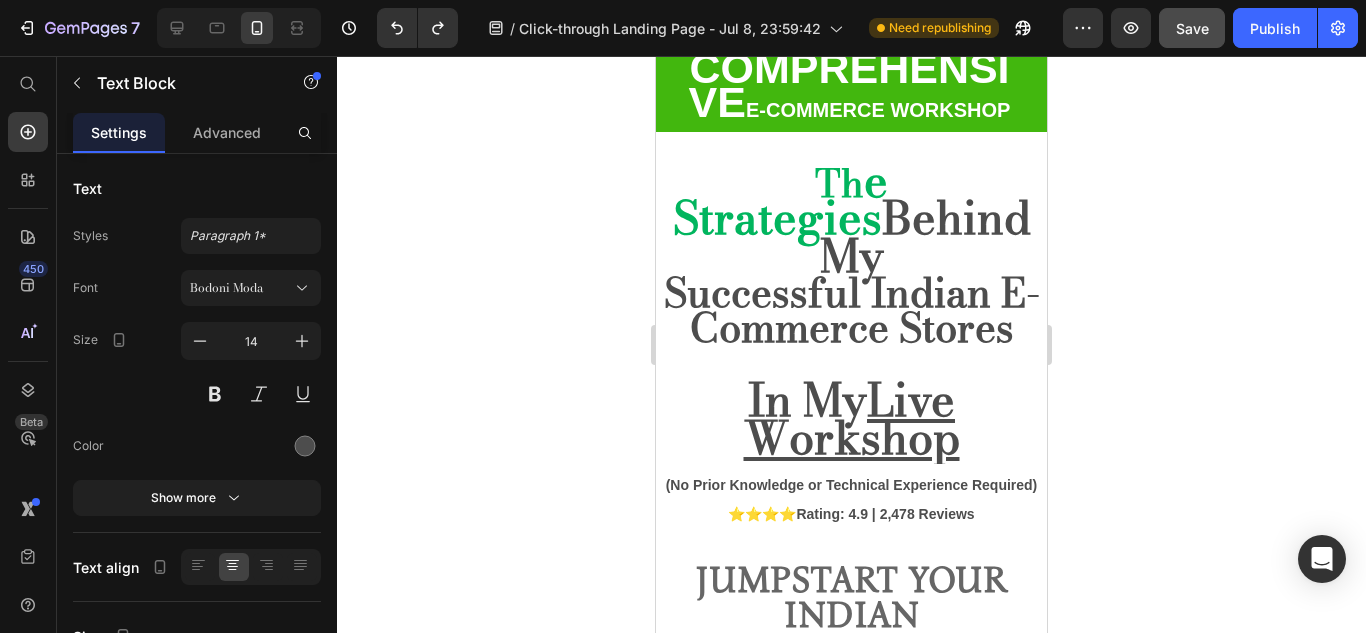 scroll, scrollTop: 0, scrollLeft: 0, axis: both 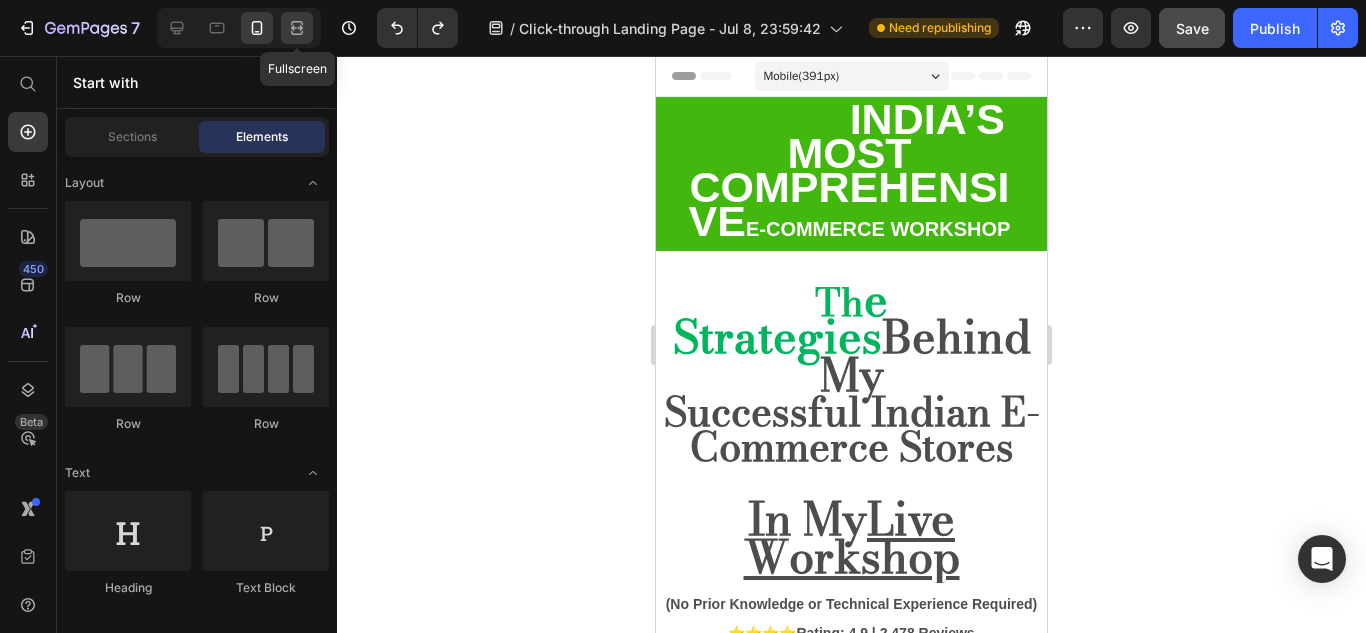 click 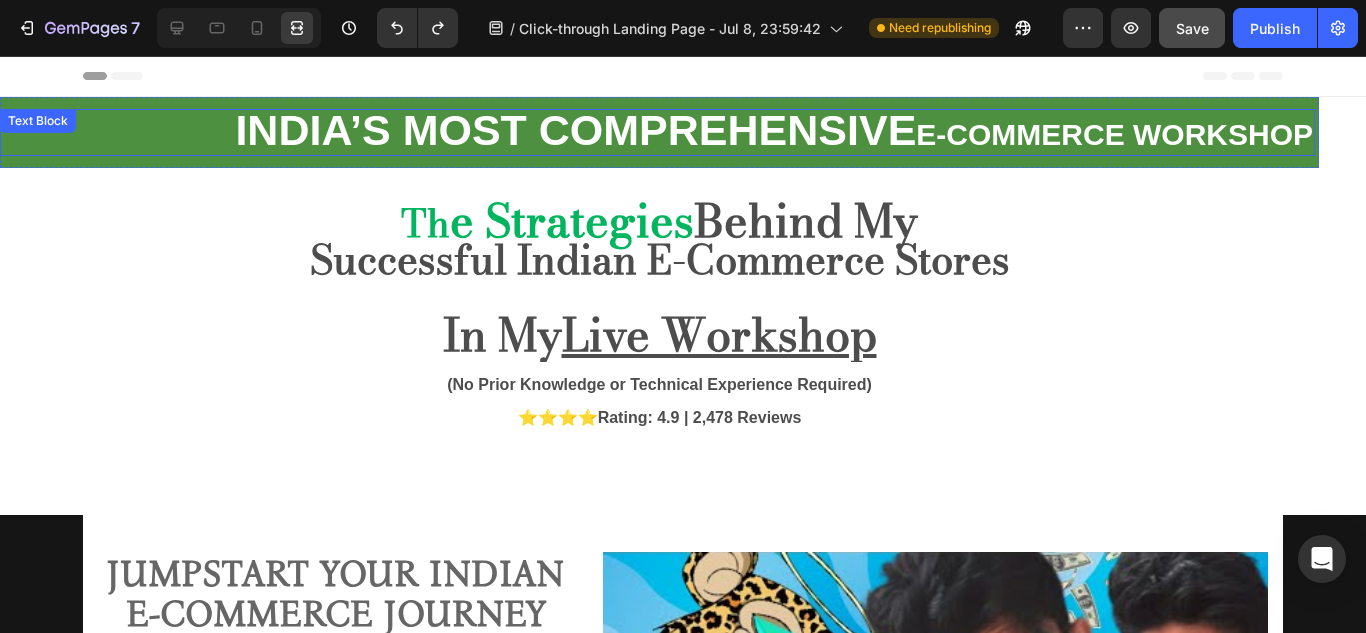 click on "INDIA’S MOST COMPREHENSIVE                                    E-COMMERCE WORKSHOP" at bounding box center [657, 132] 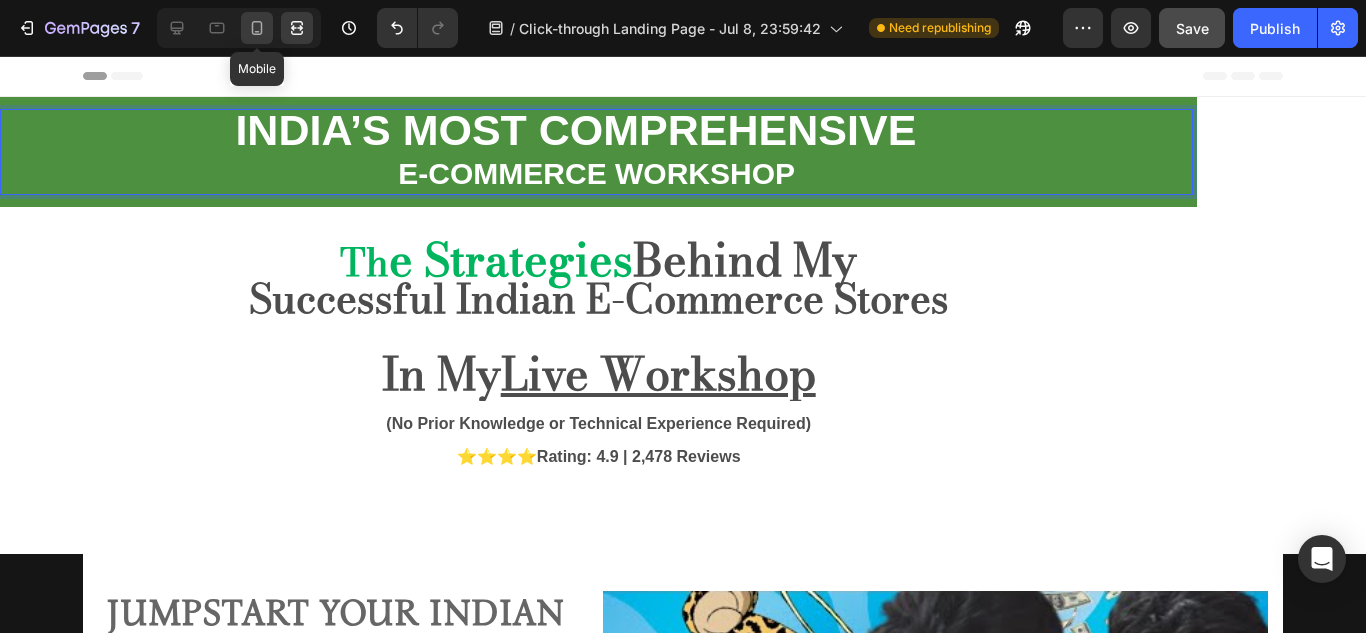 click 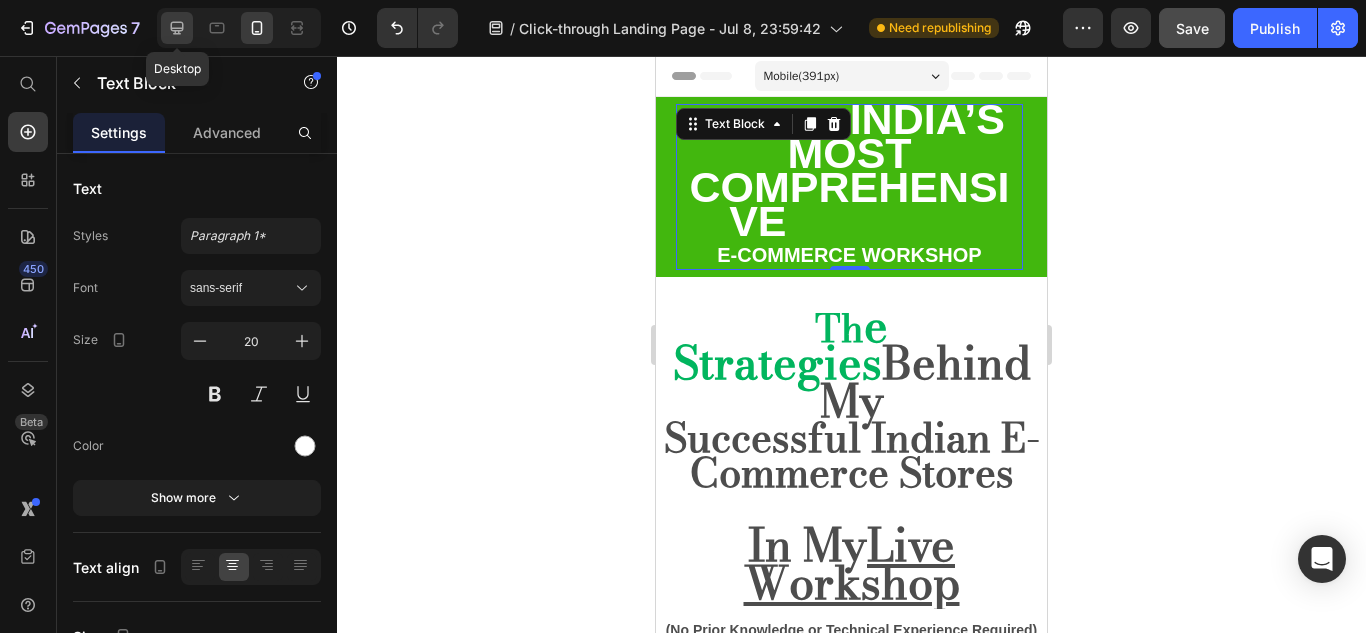 click 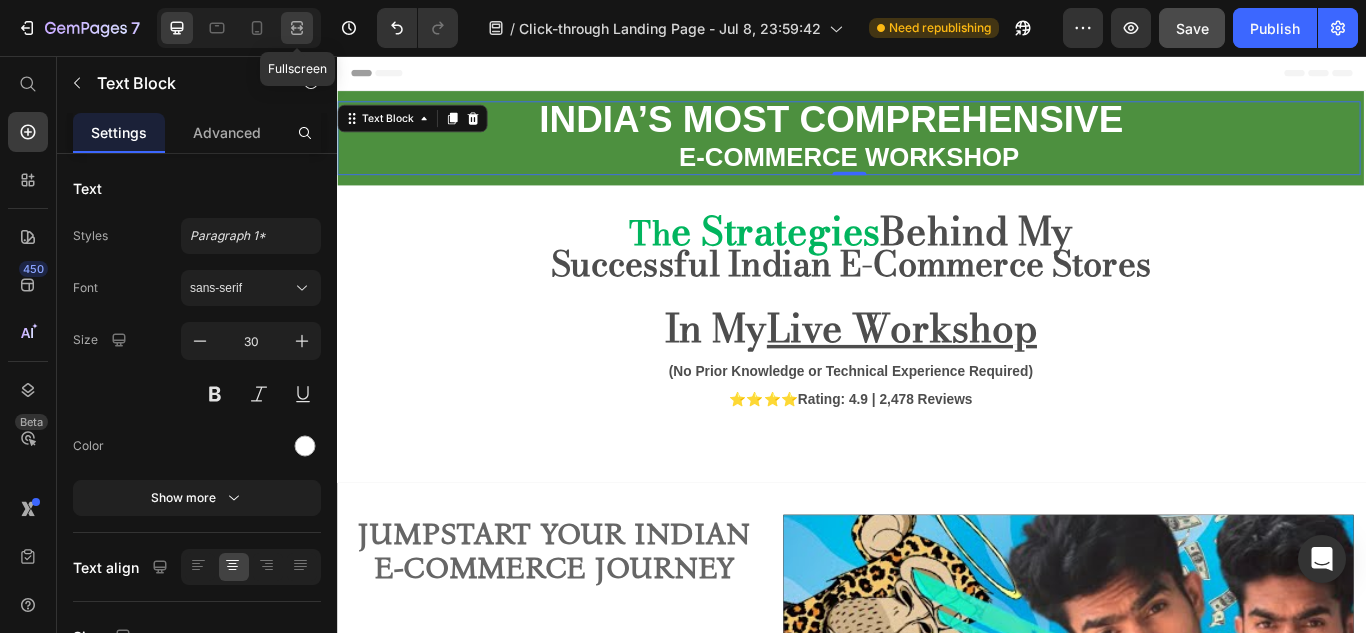 click 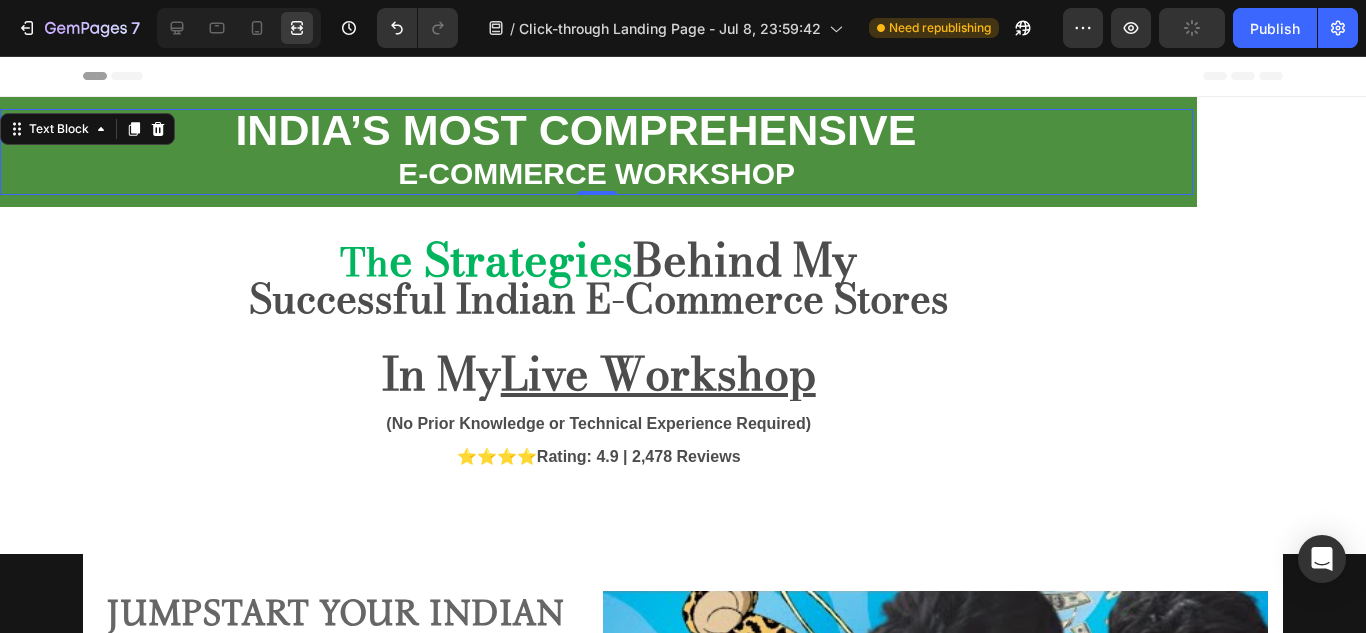 click on "Header" at bounding box center (683, 76) 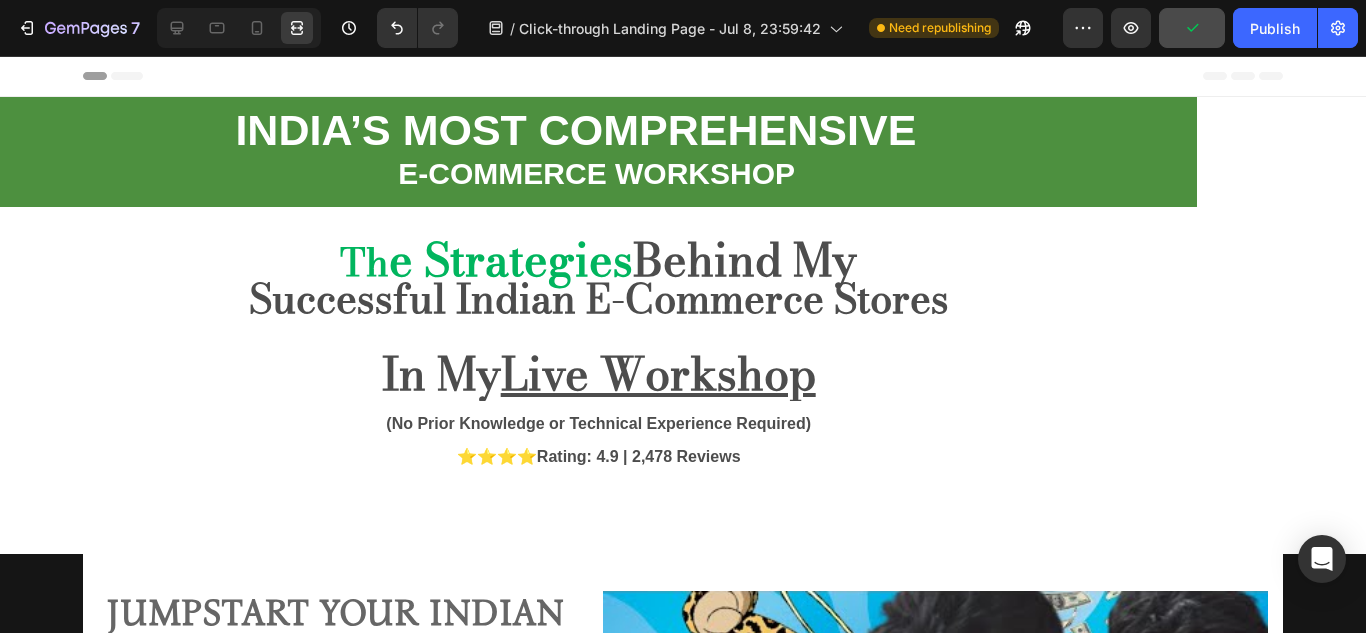 click on "Header" at bounding box center [683, 76] 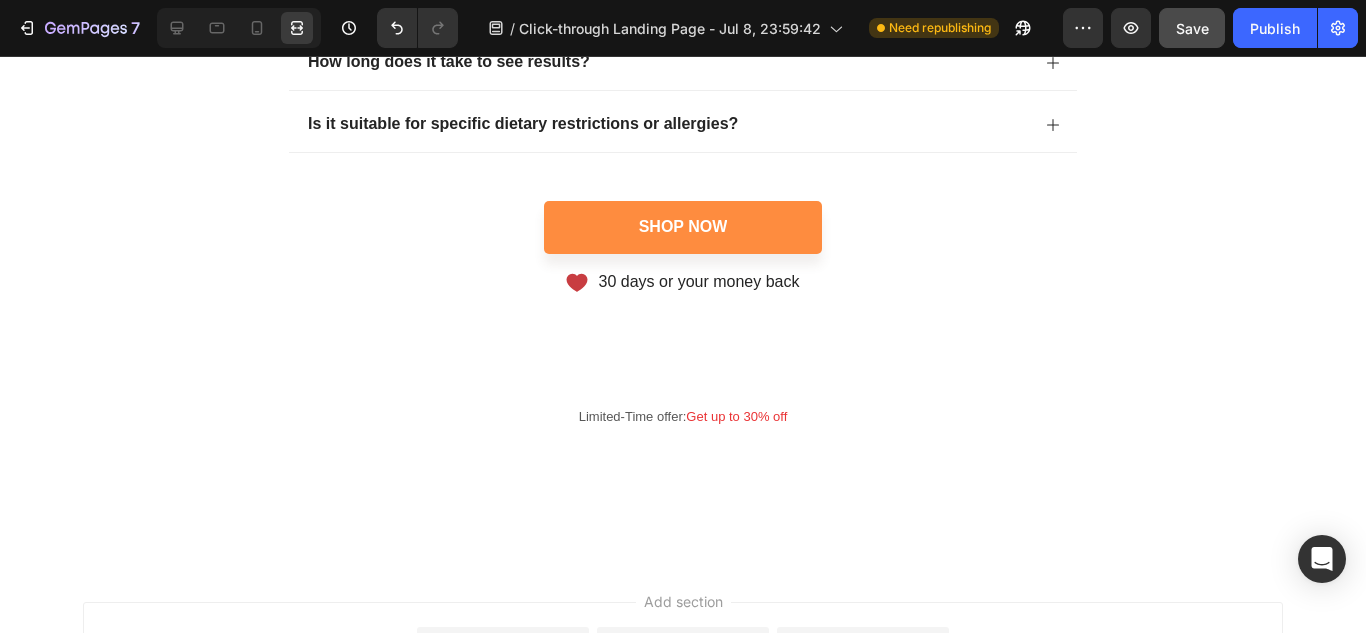 scroll, scrollTop: 1965, scrollLeft: 0, axis: vertical 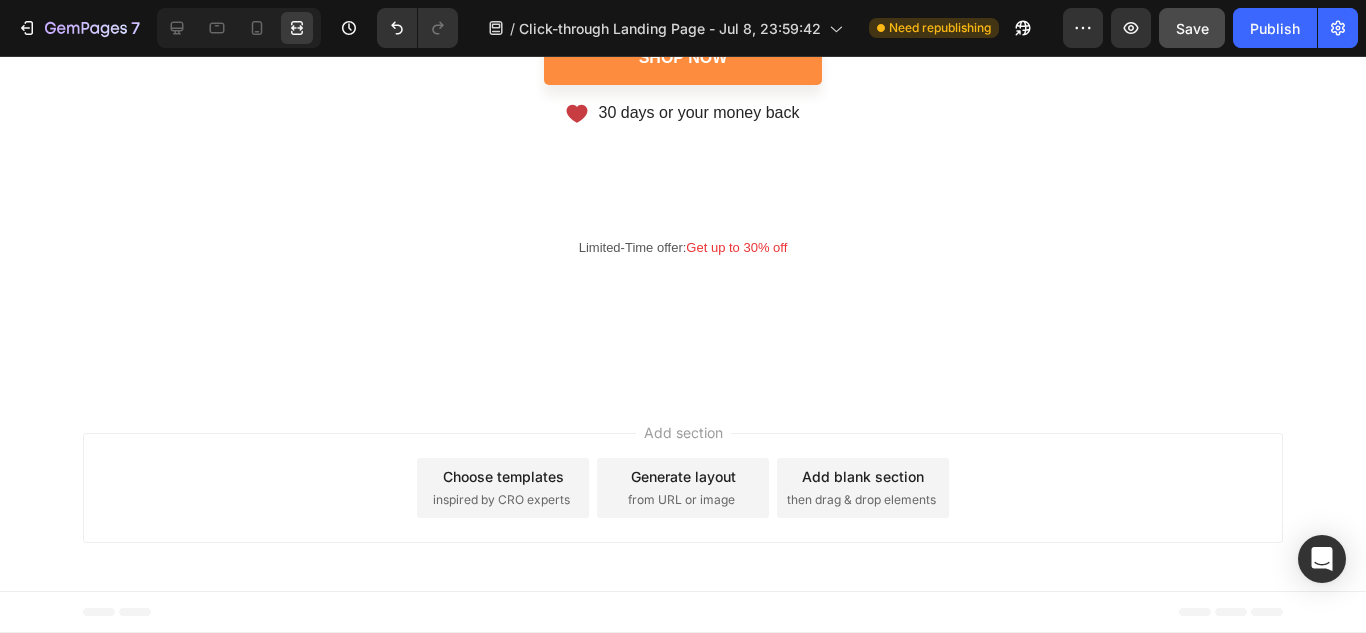 drag, startPoint x: 714, startPoint y: 497, endPoint x: 1064, endPoint y: 198, distance: 460.32706 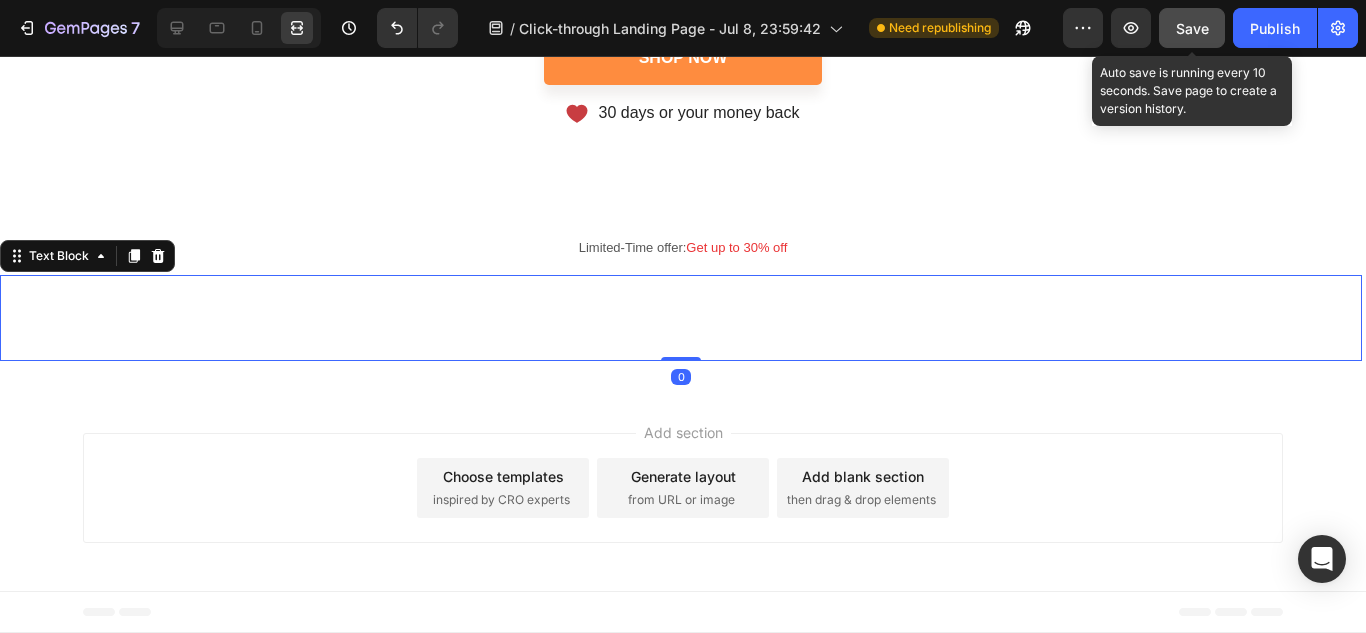 click on "Save" 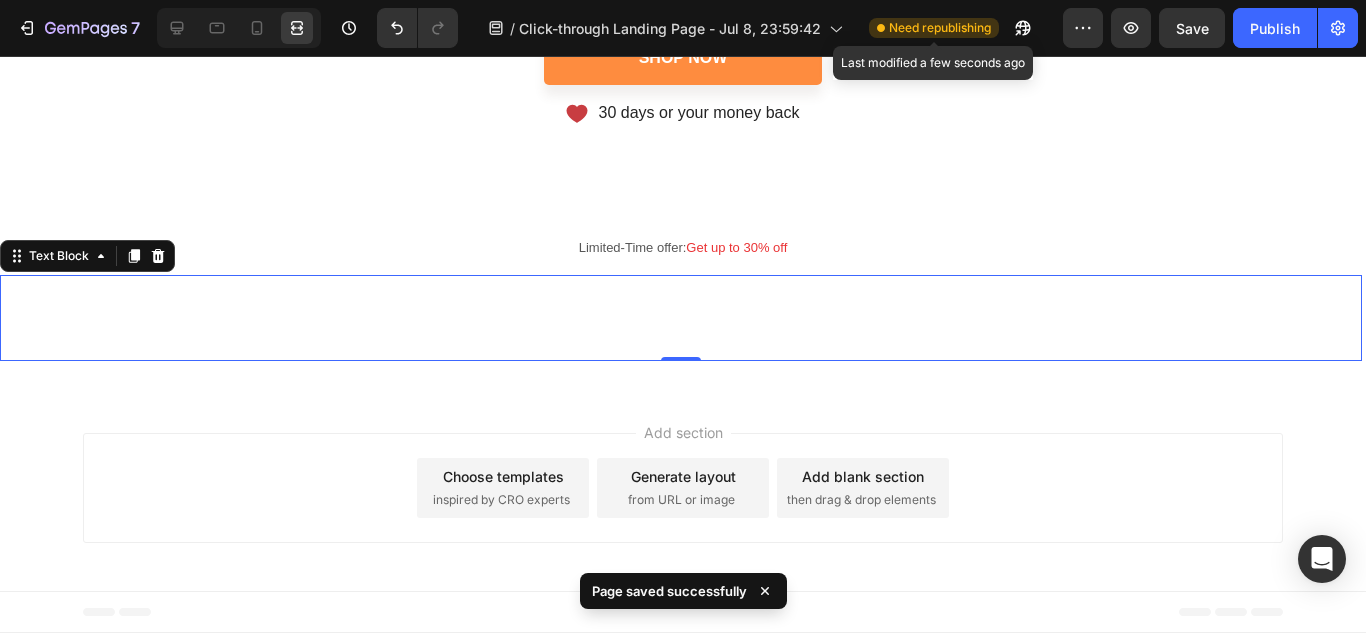 click on "Need republishing" at bounding box center (940, 28) 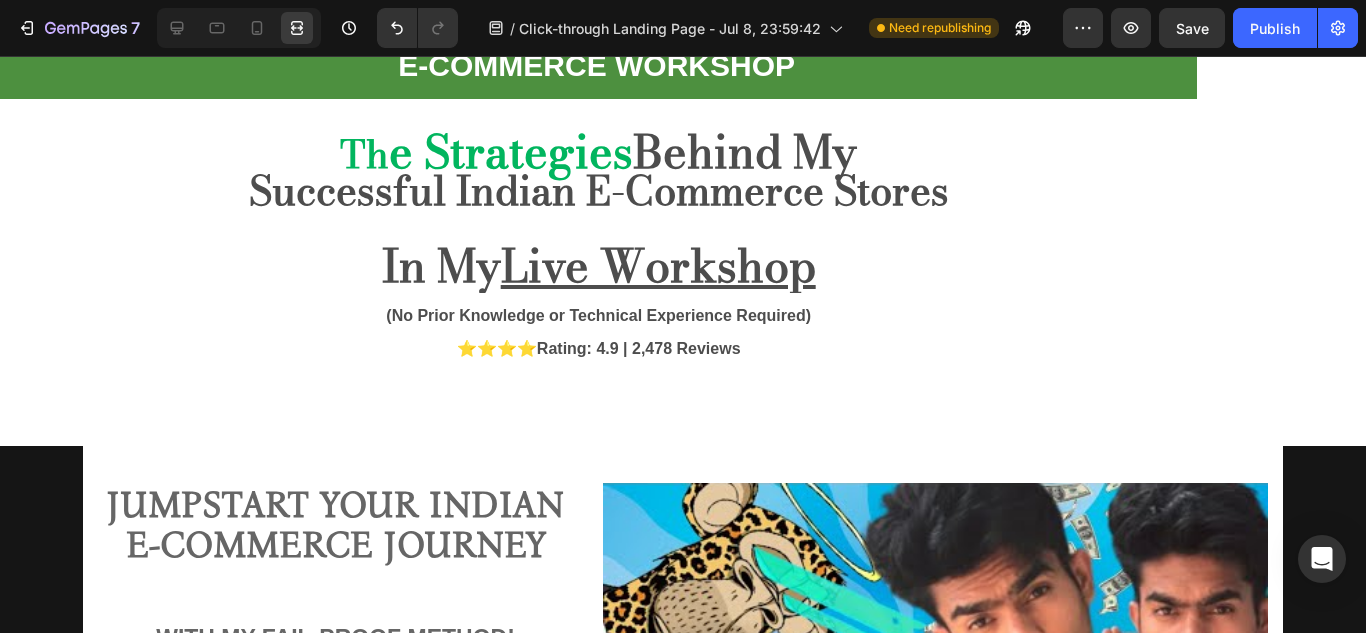 scroll, scrollTop: 0, scrollLeft: 0, axis: both 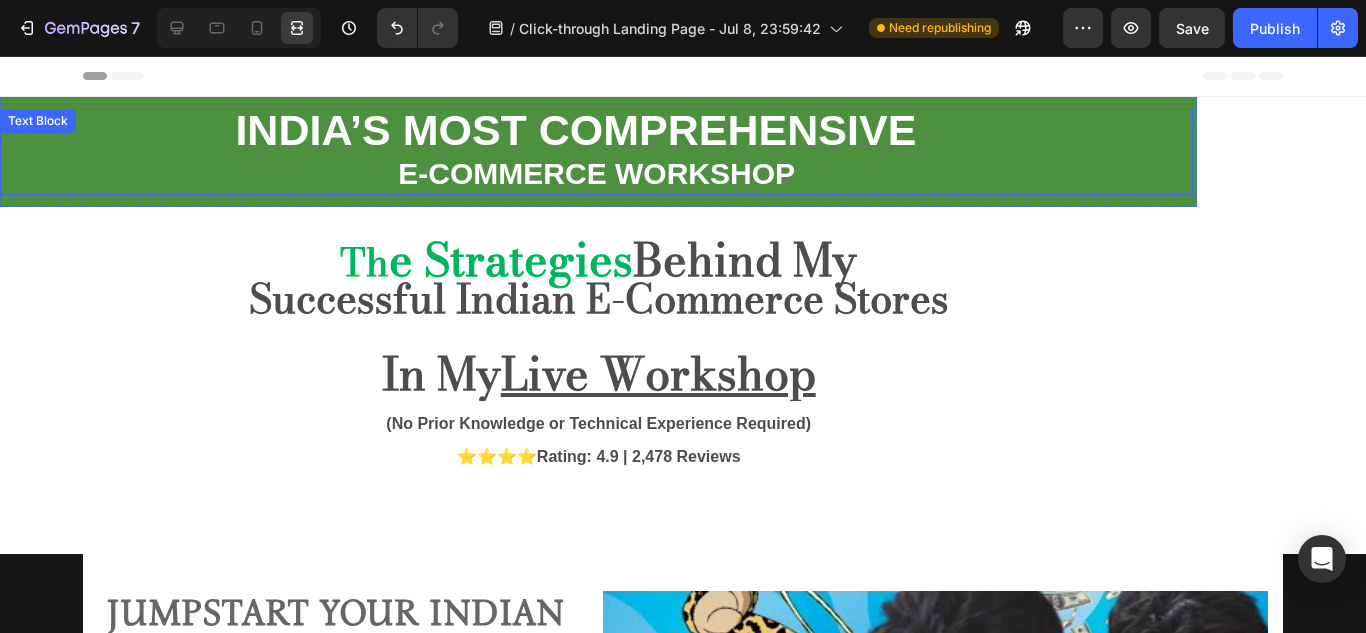 click on "INDIA’S MOST COMPREHENSIVE" at bounding box center (575, 130) 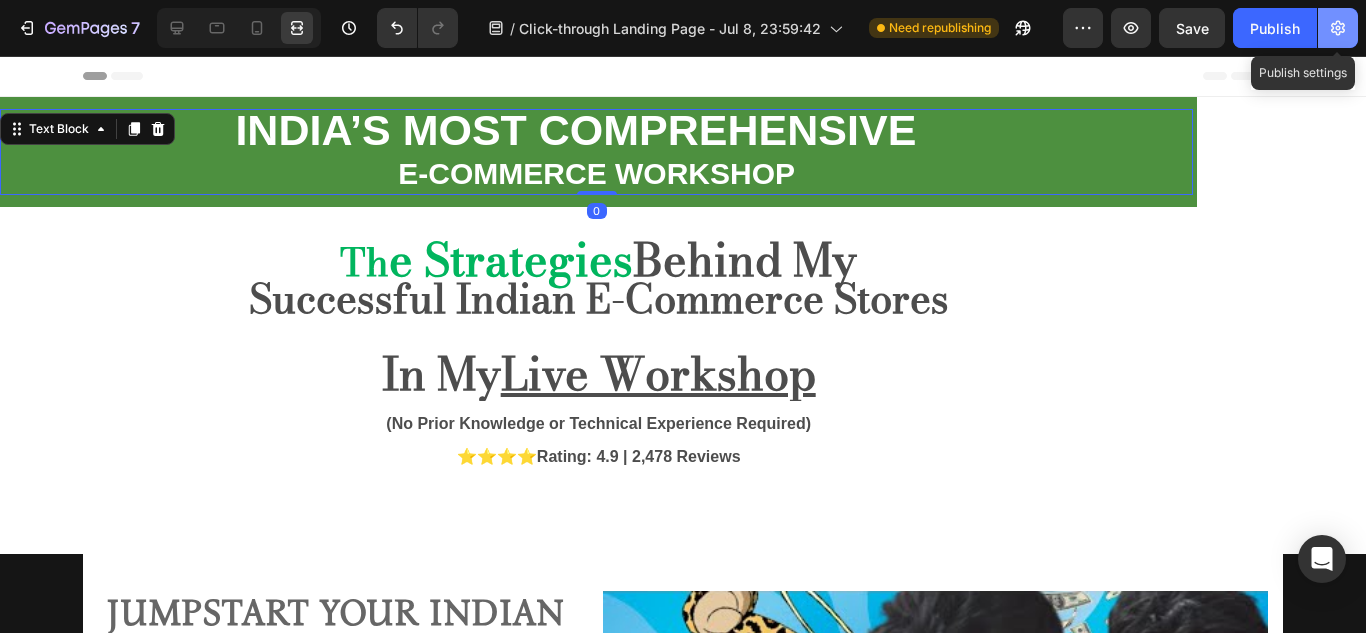 click 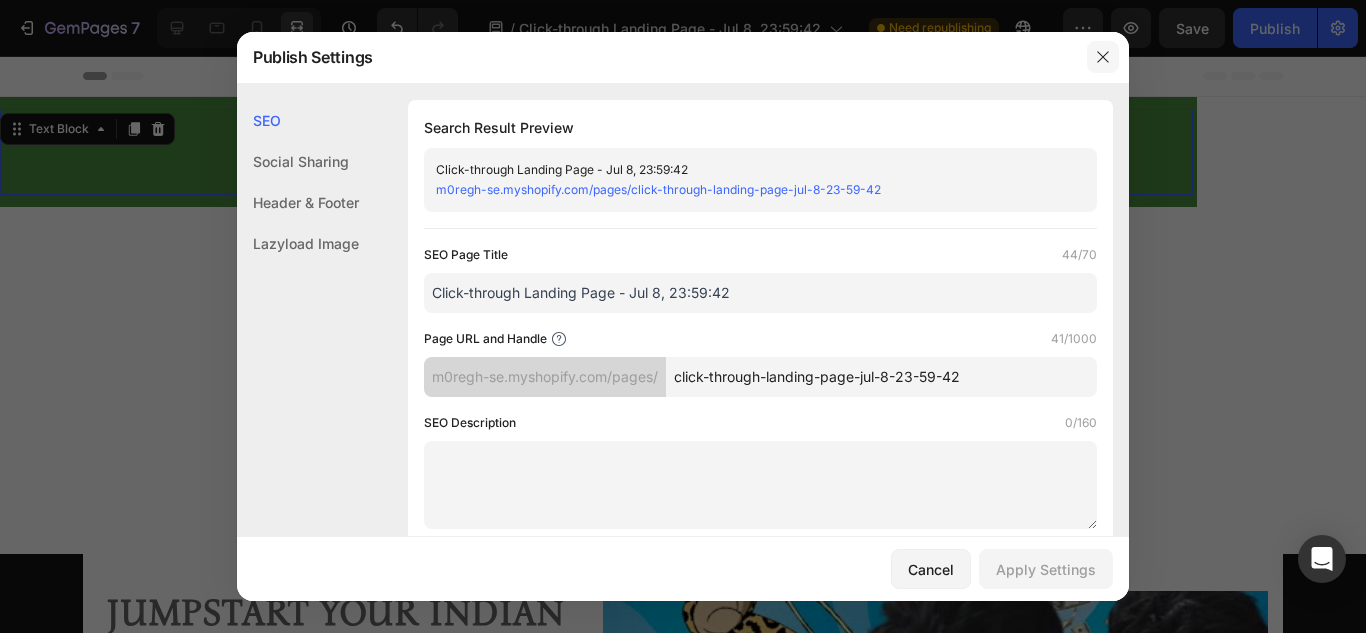 click at bounding box center [1103, 57] 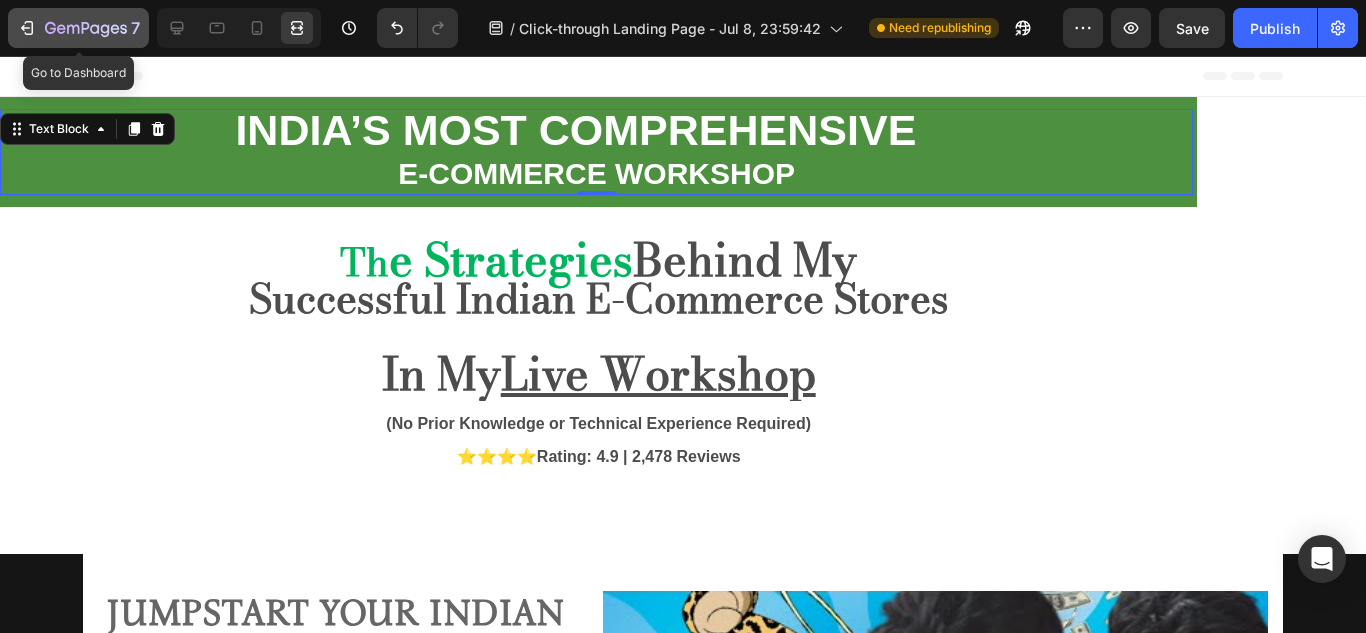 click on "7" 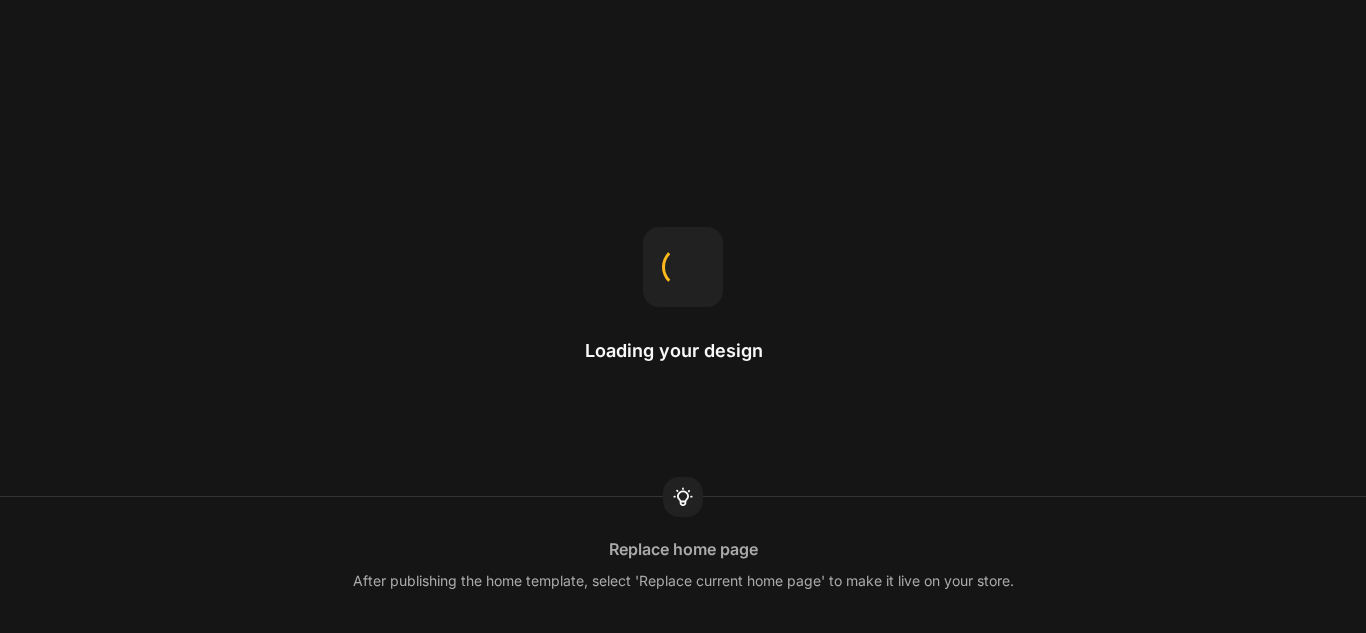 scroll, scrollTop: 0, scrollLeft: 0, axis: both 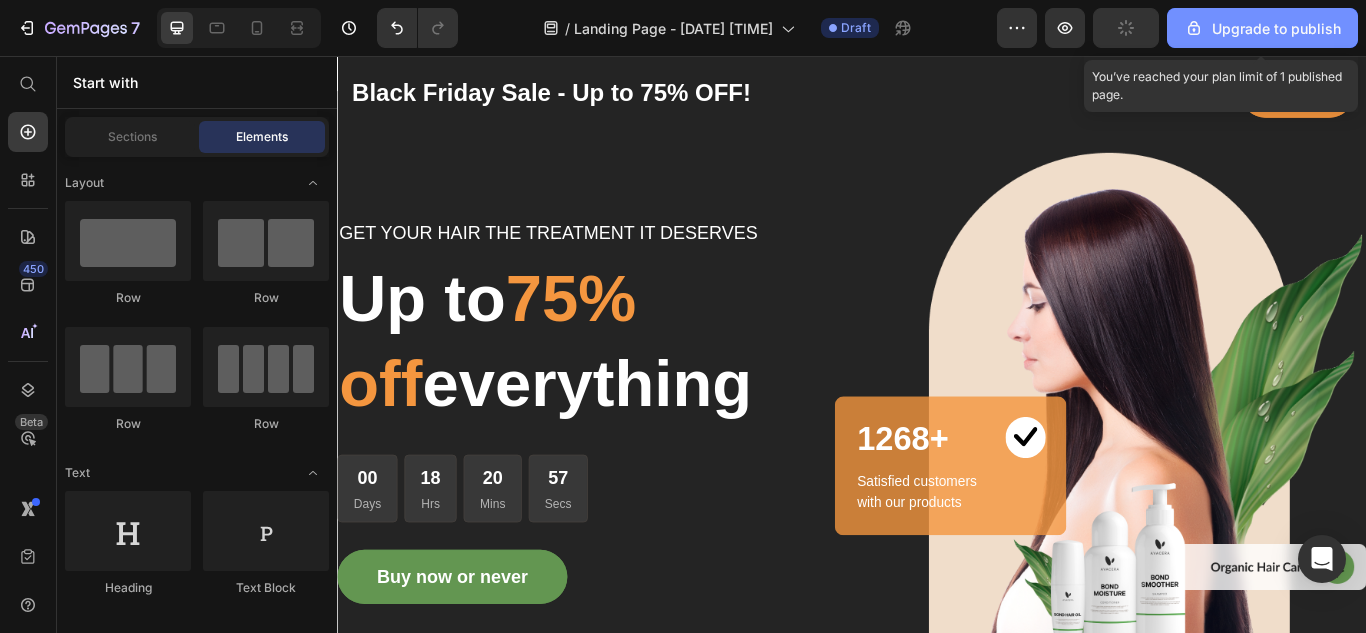 click 